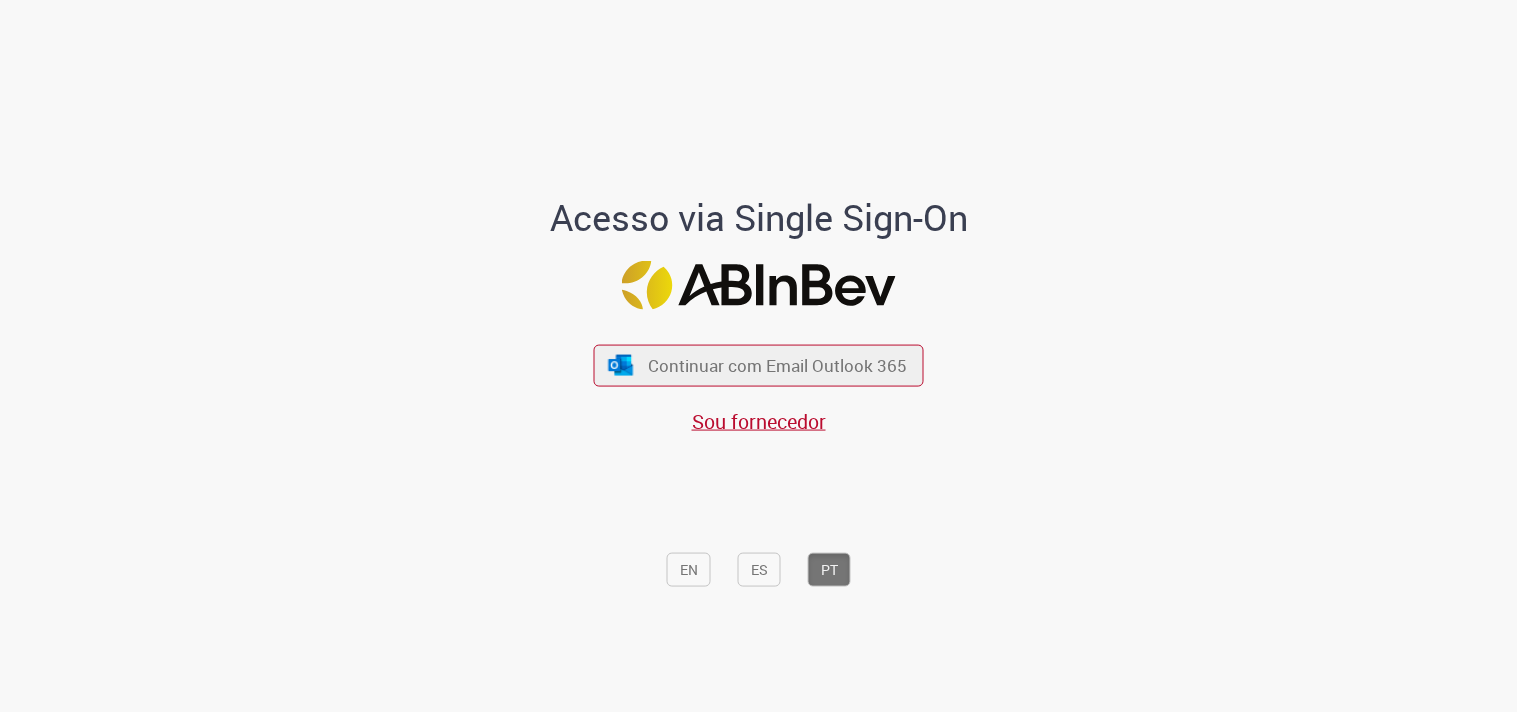 scroll, scrollTop: 0, scrollLeft: 0, axis: both 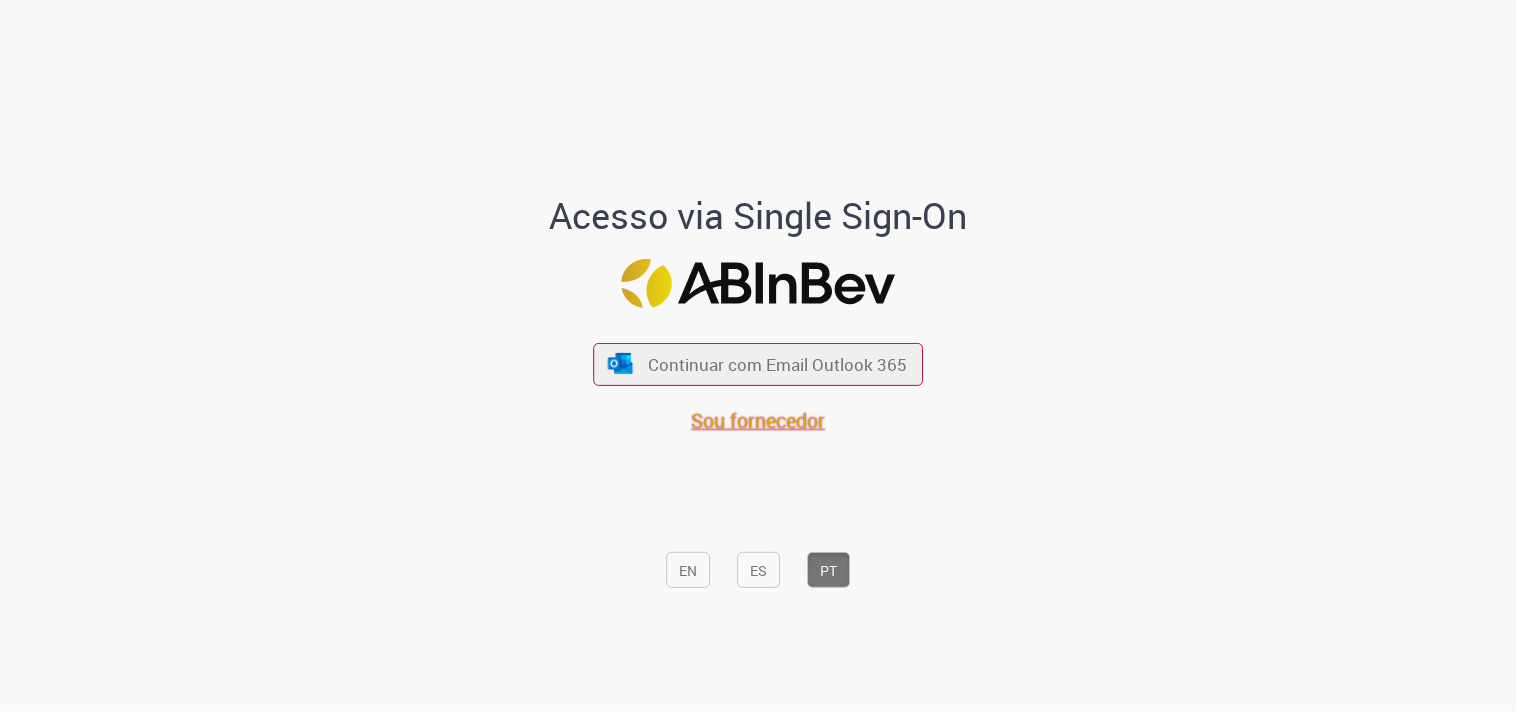 click on "Sou fornecedor" at bounding box center [759, 420] 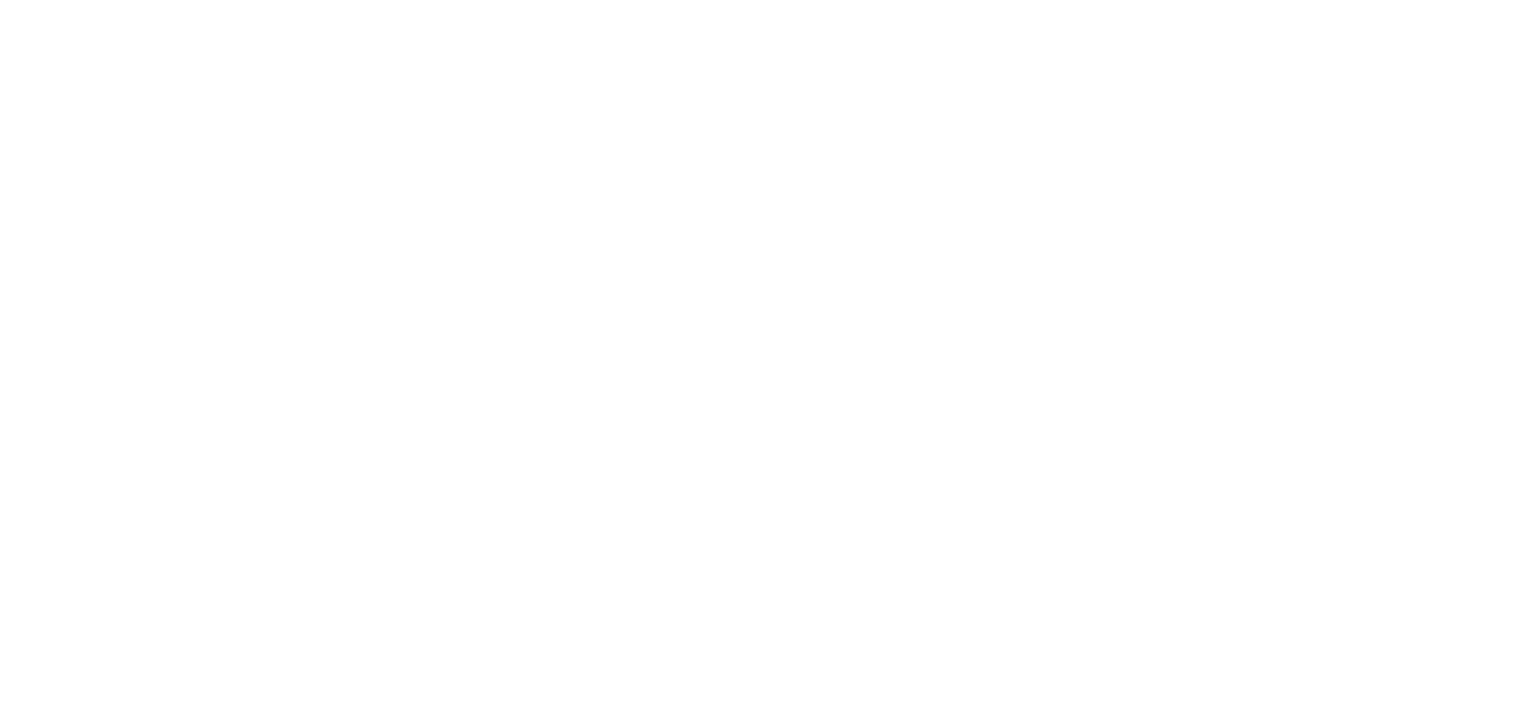 scroll, scrollTop: 0, scrollLeft: 0, axis: both 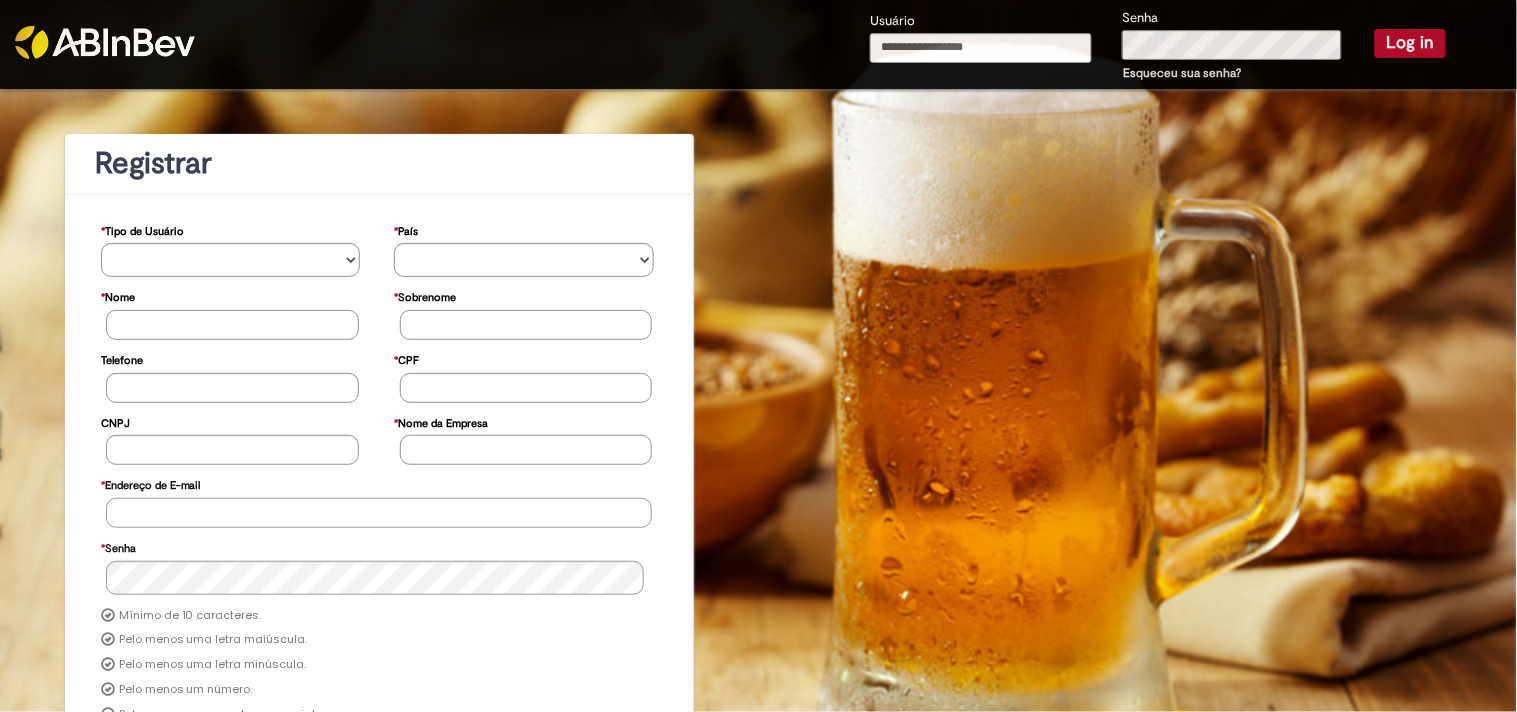 type on "**********" 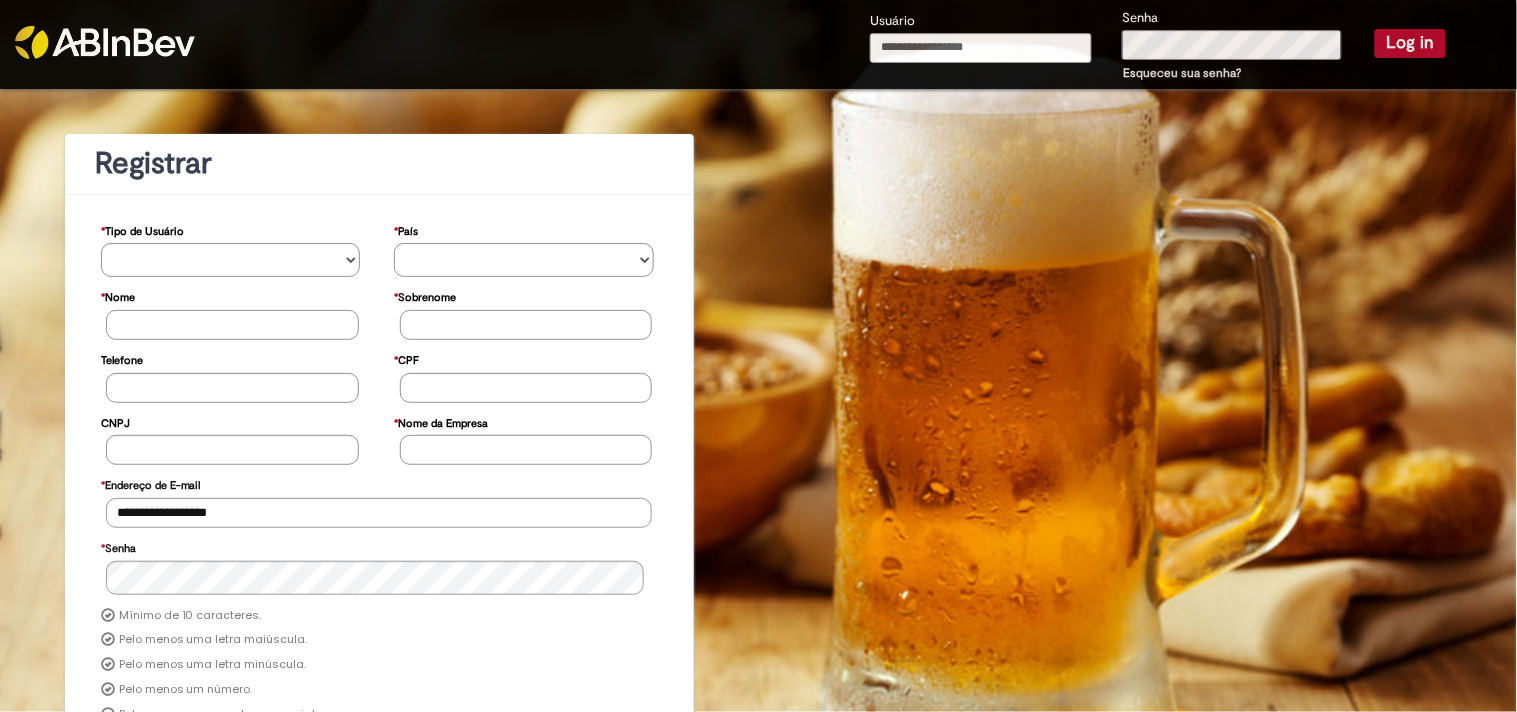 type on "**********" 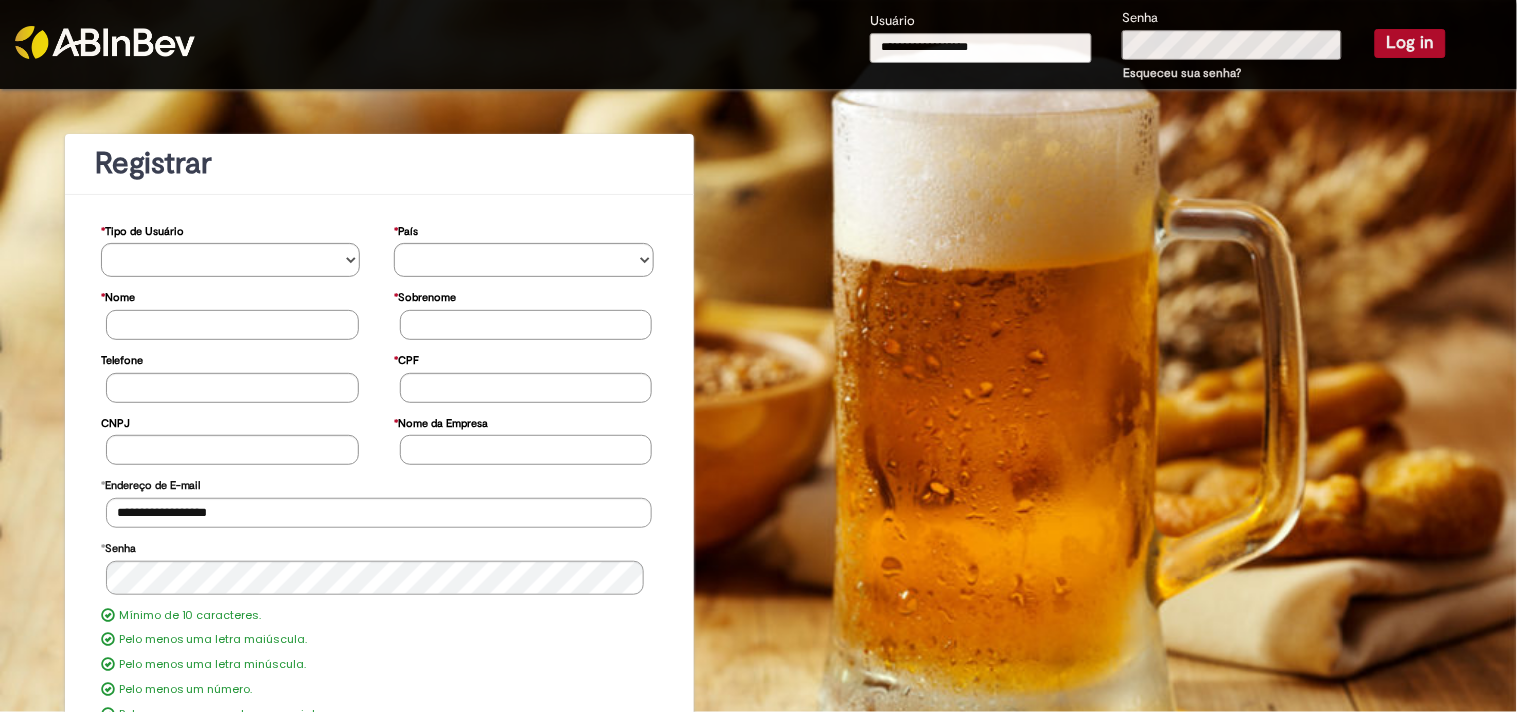 click on "Log in" at bounding box center (1410, 43) 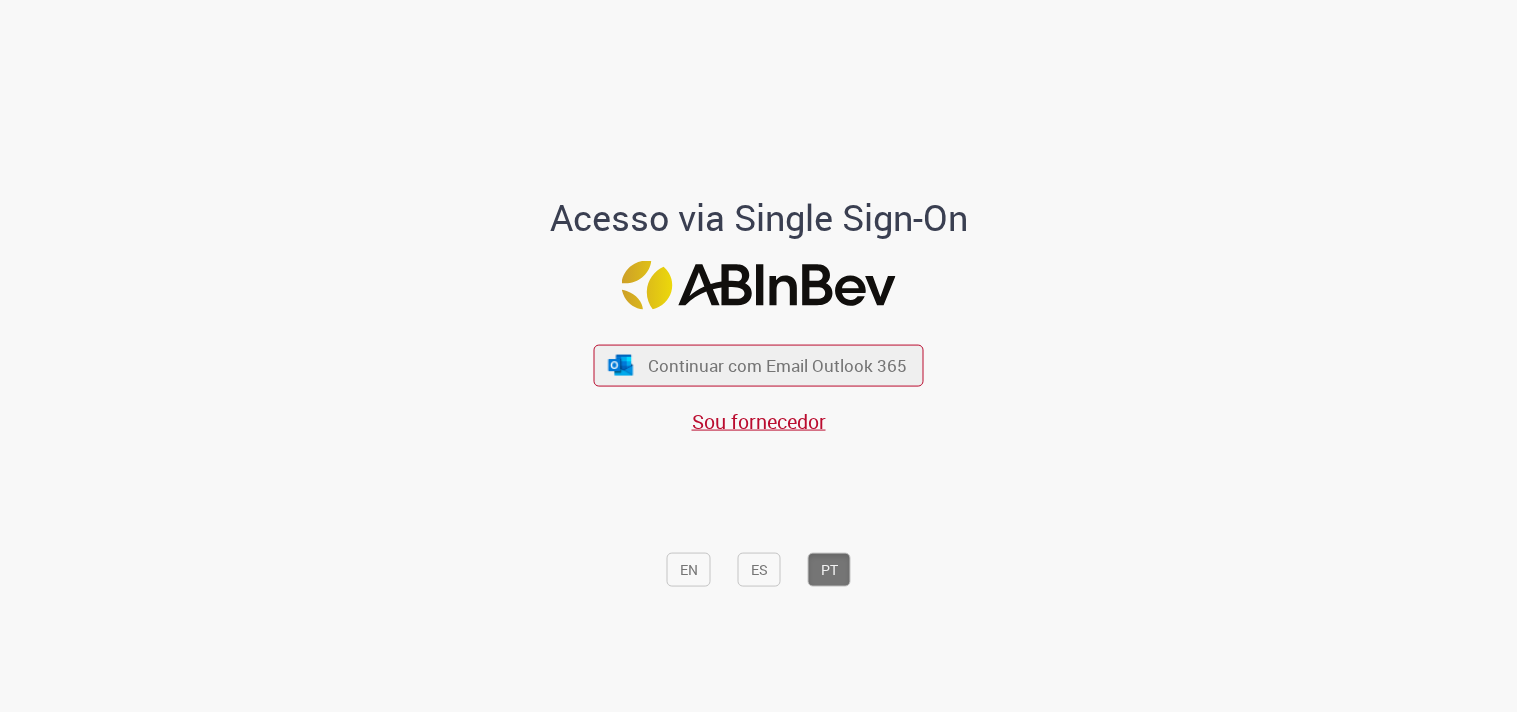scroll, scrollTop: 0, scrollLeft: 0, axis: both 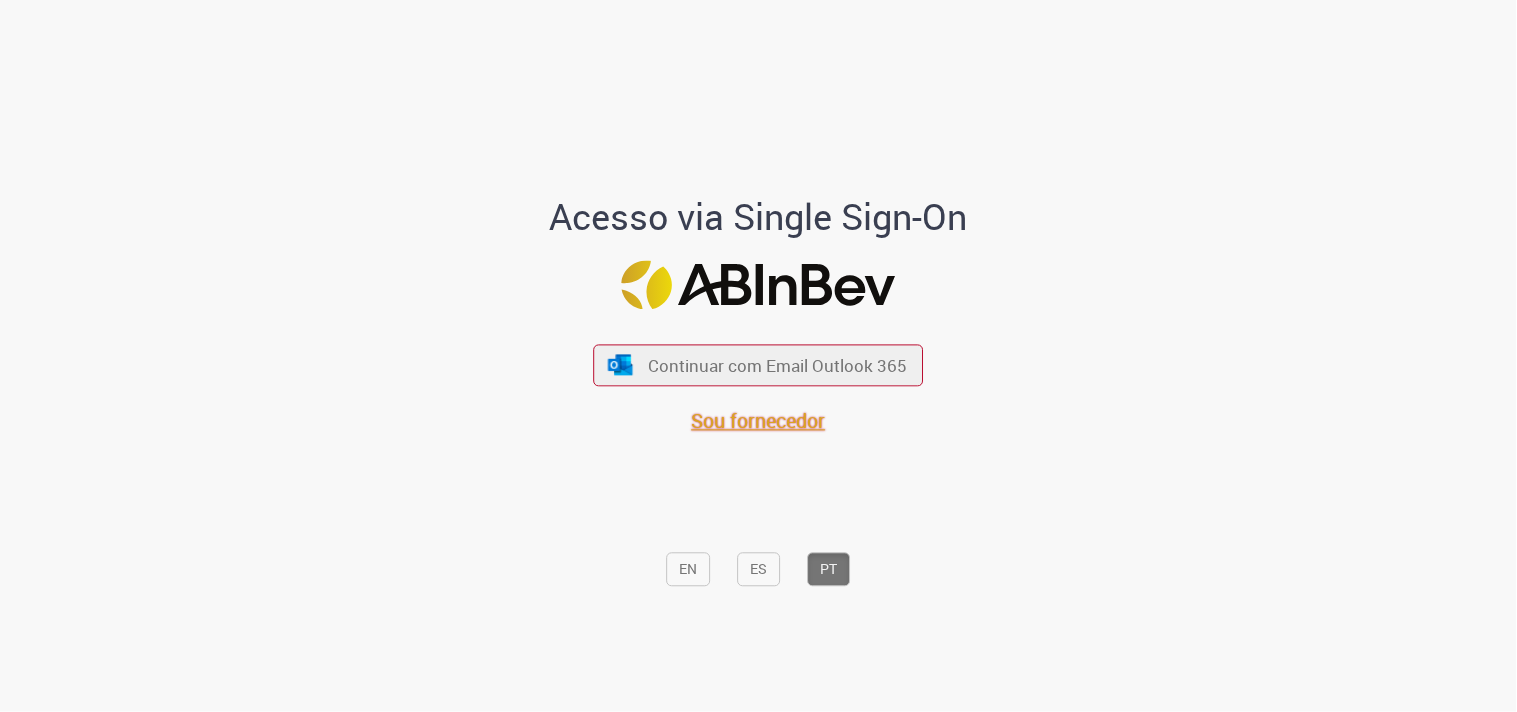 click on "Sou fornecedor" at bounding box center (759, 420) 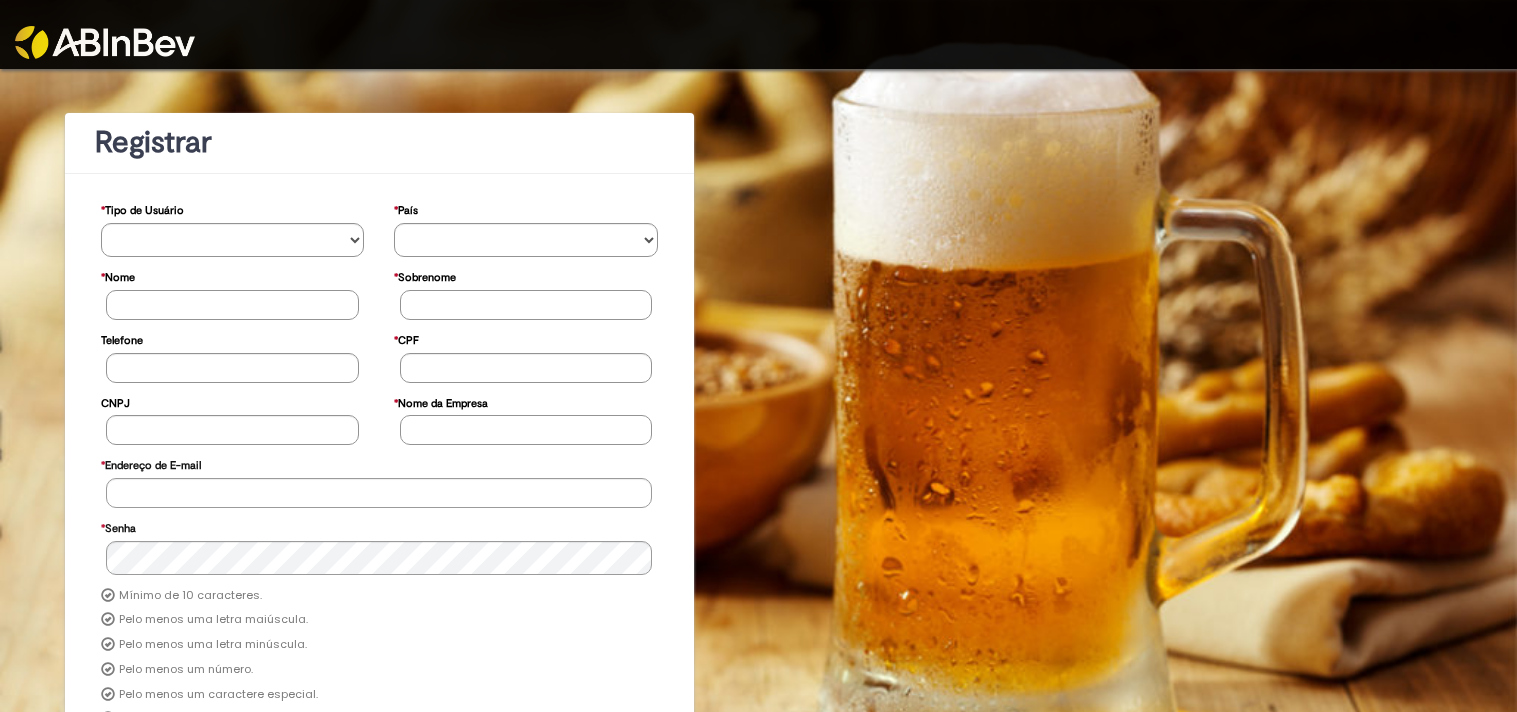 scroll, scrollTop: 0, scrollLeft: 0, axis: both 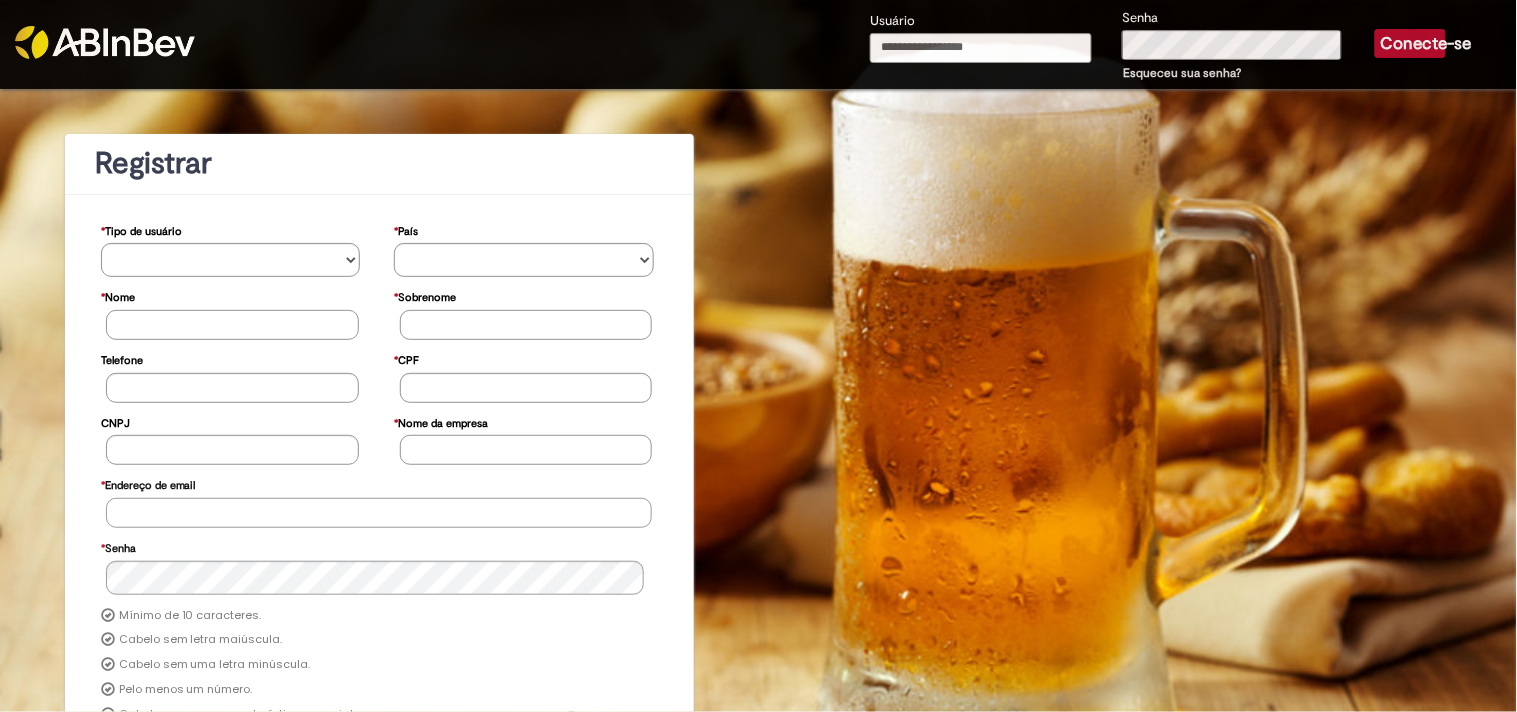 type on "**********" 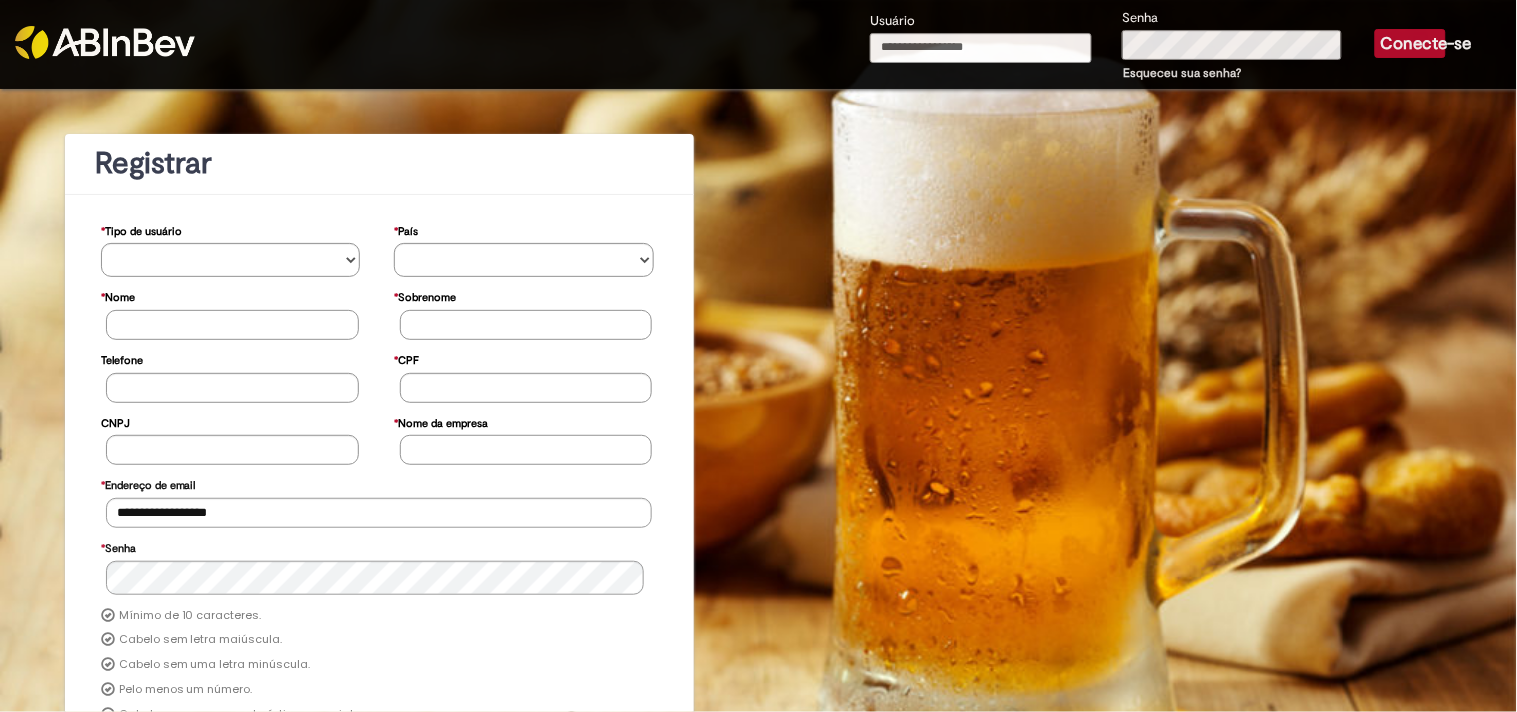 type on "**********" 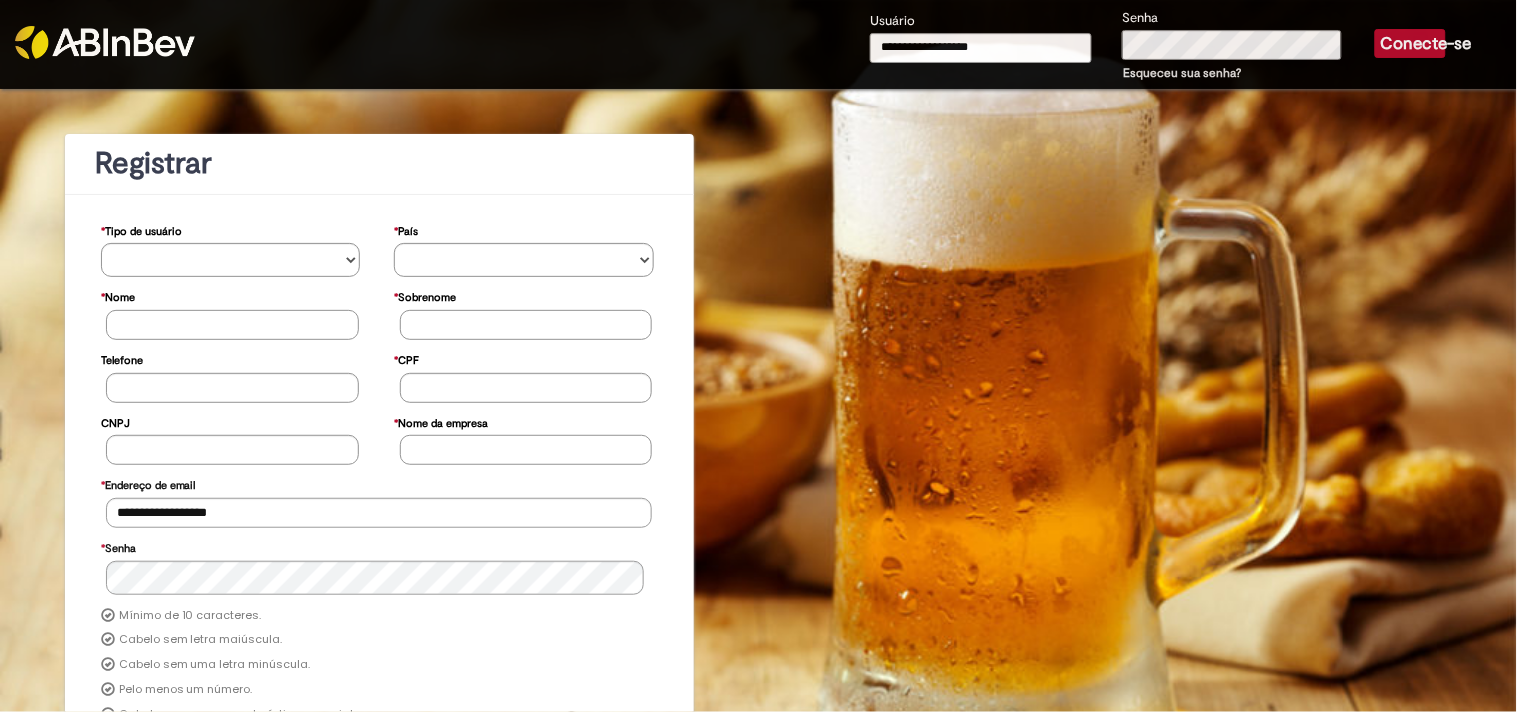 drag, startPoint x: 1437, startPoint y: 130, endPoint x: 1315, endPoint y: 23, distance: 162.27446 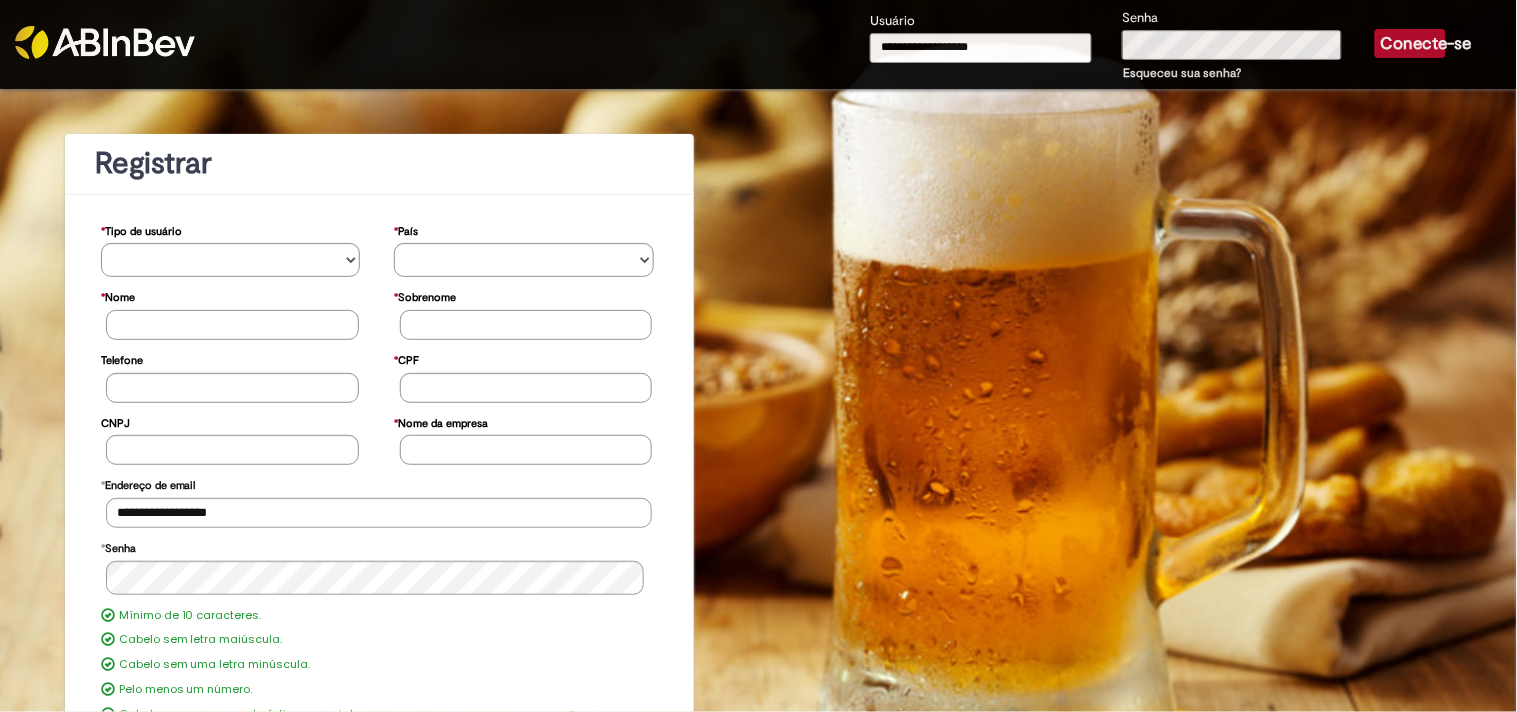 click on "Conecte-se" at bounding box center (1426, 43) 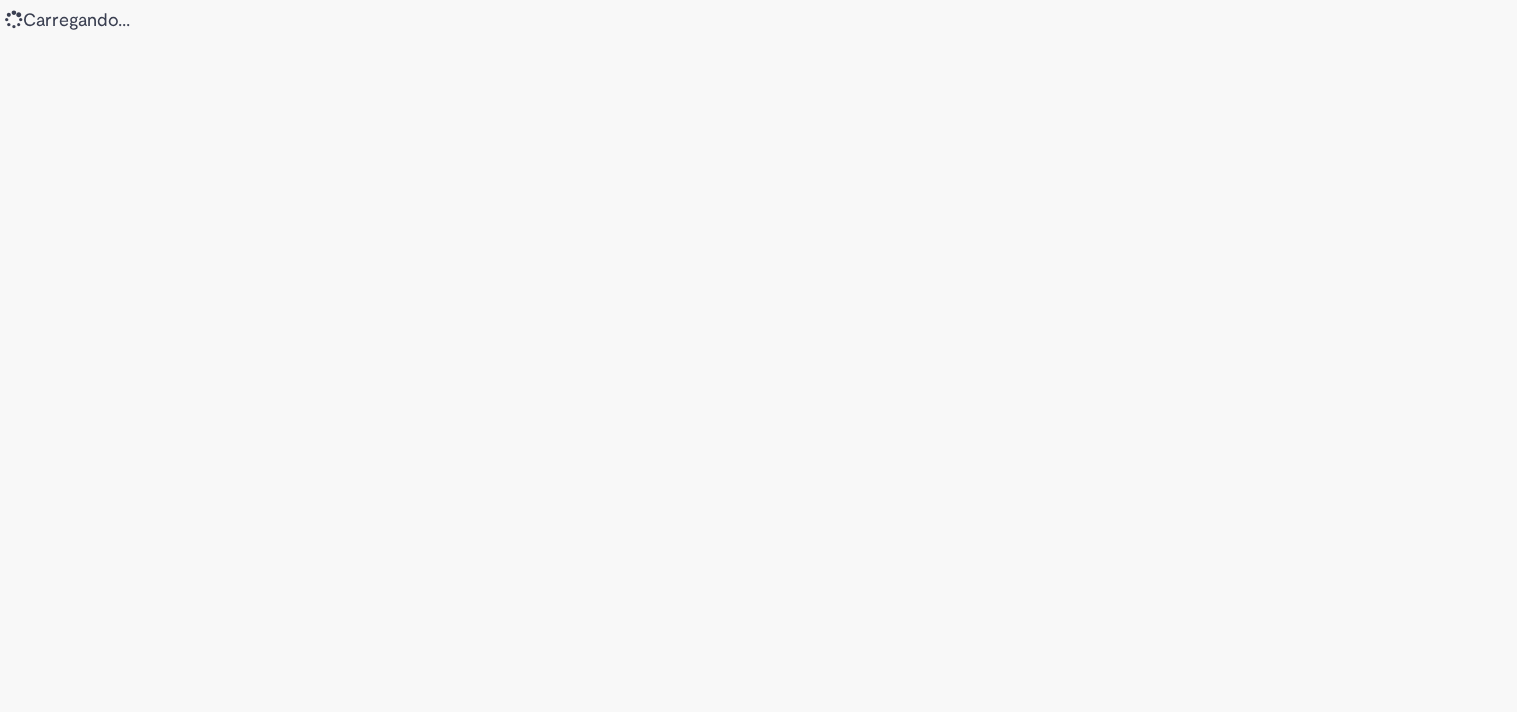 scroll, scrollTop: 0, scrollLeft: 0, axis: both 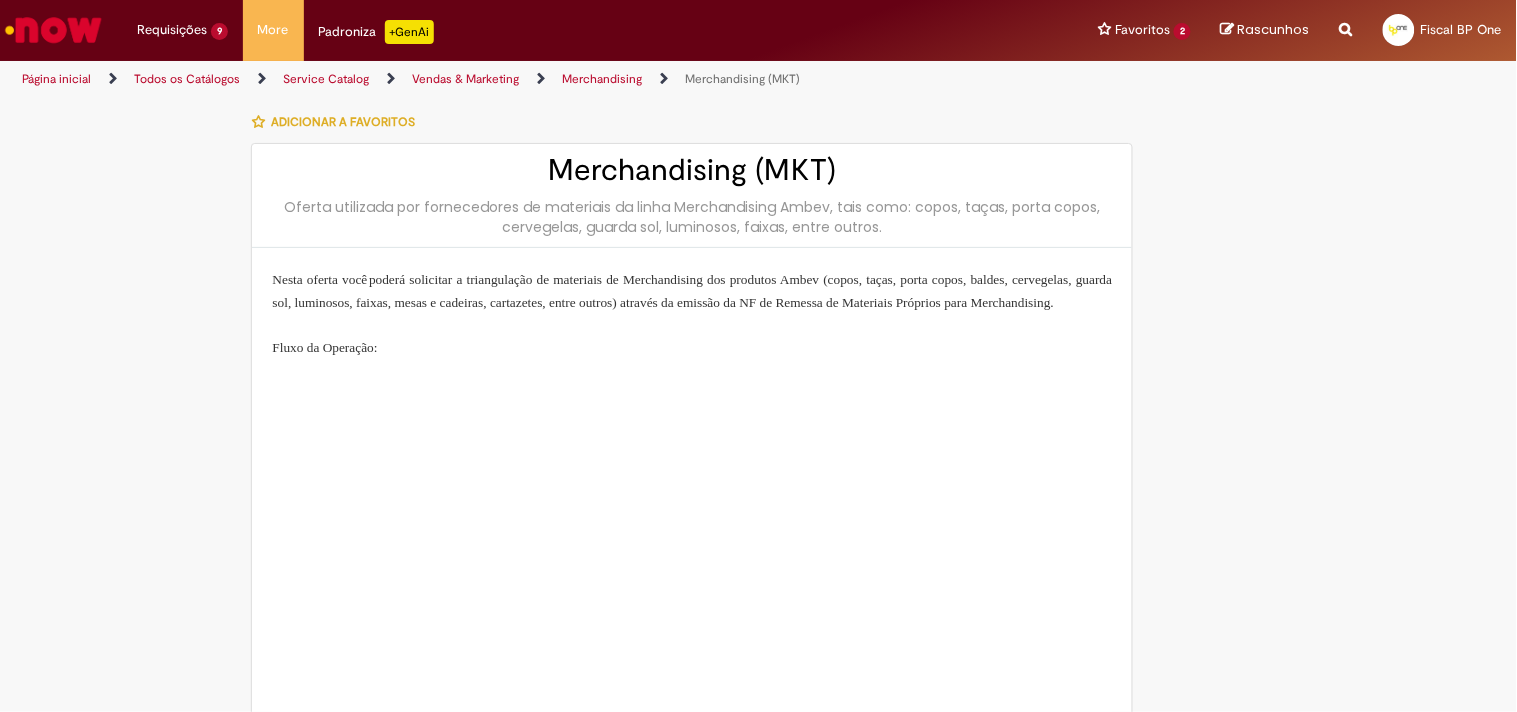 type on "**********" 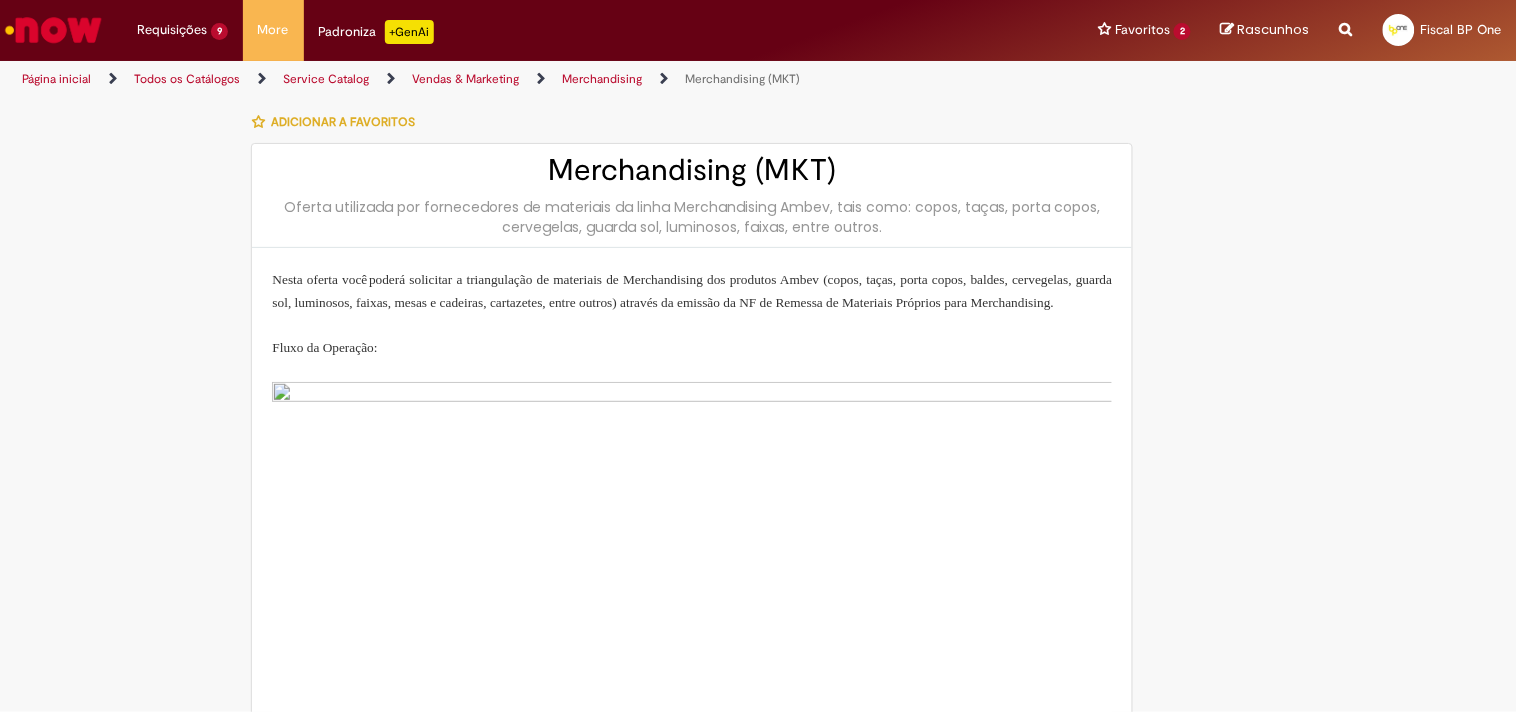 type on "**********" 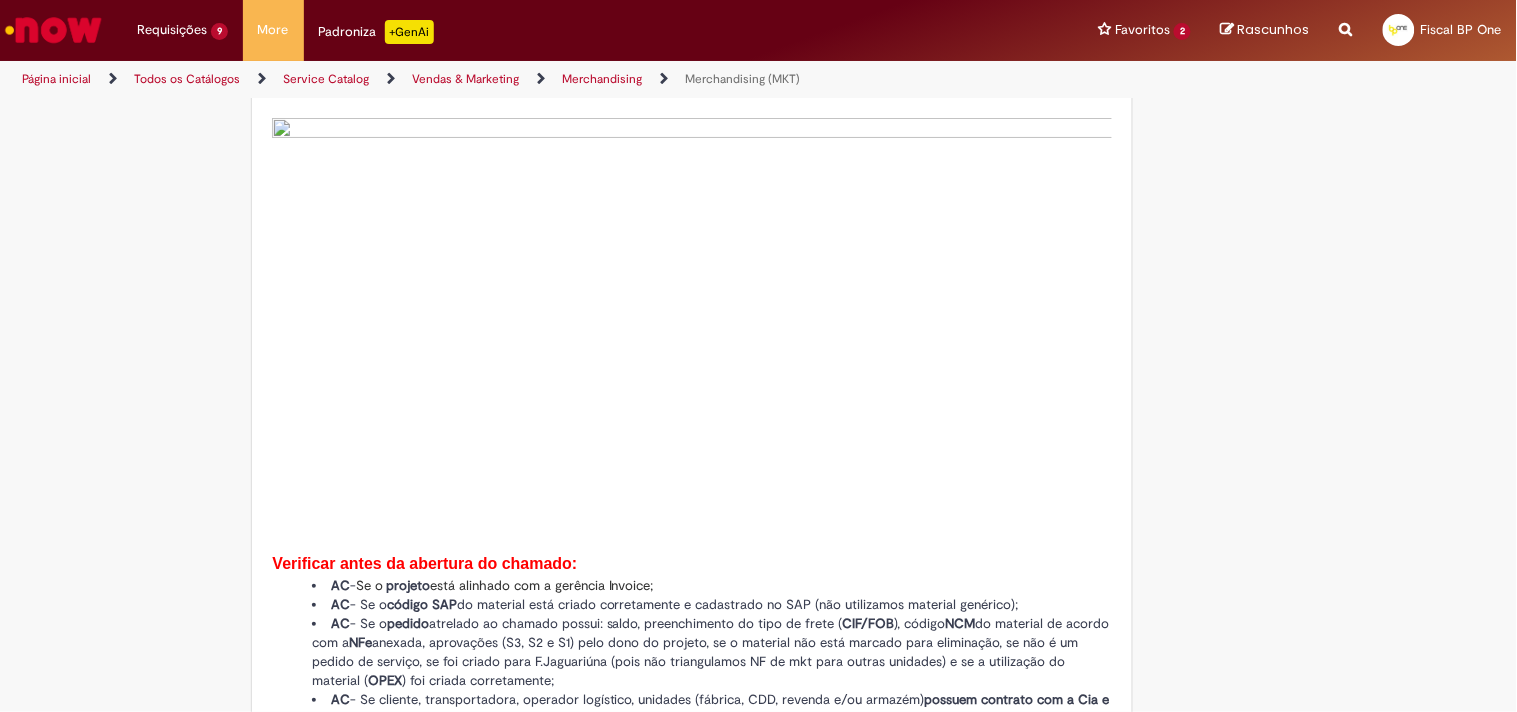 scroll, scrollTop: 444, scrollLeft: 0, axis: vertical 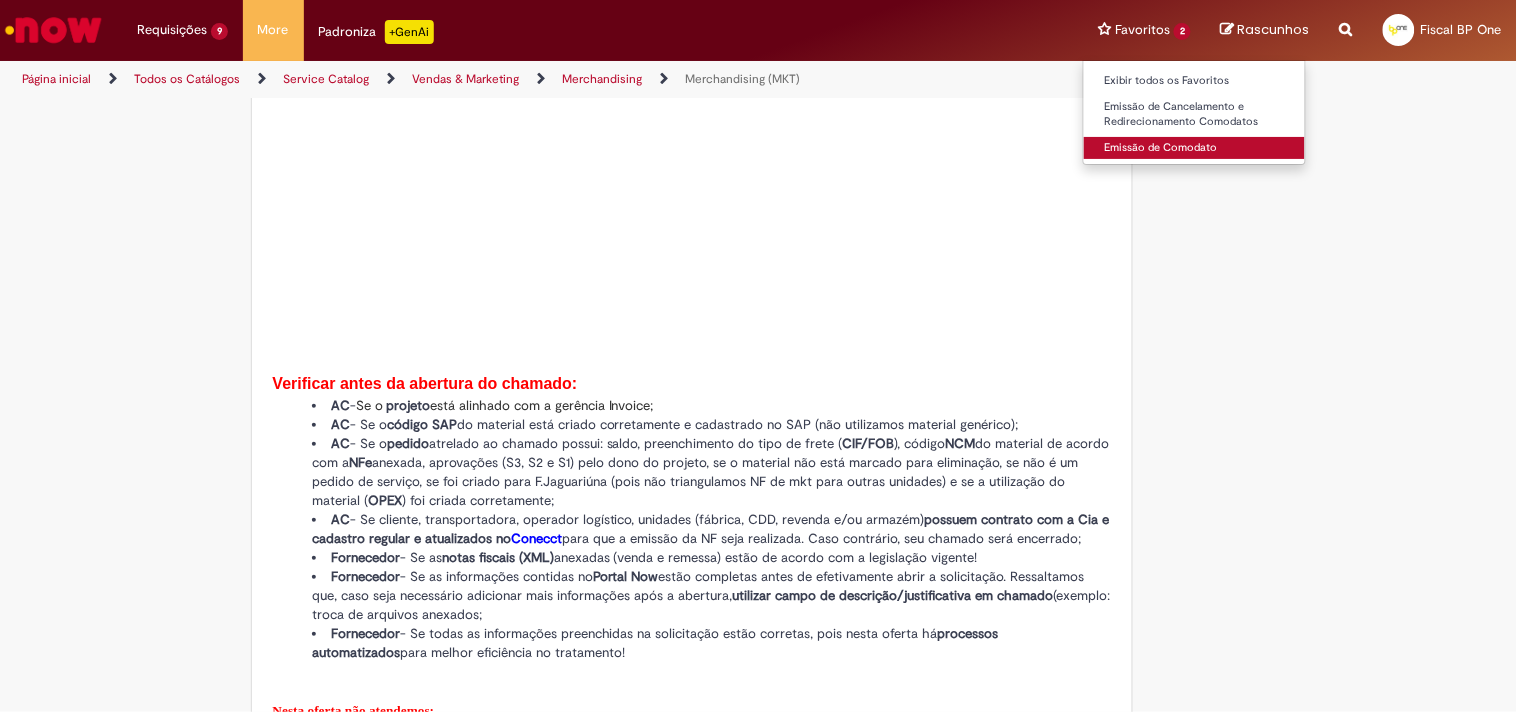 click on "Emissão de Comodato" at bounding box center (1194, 148) 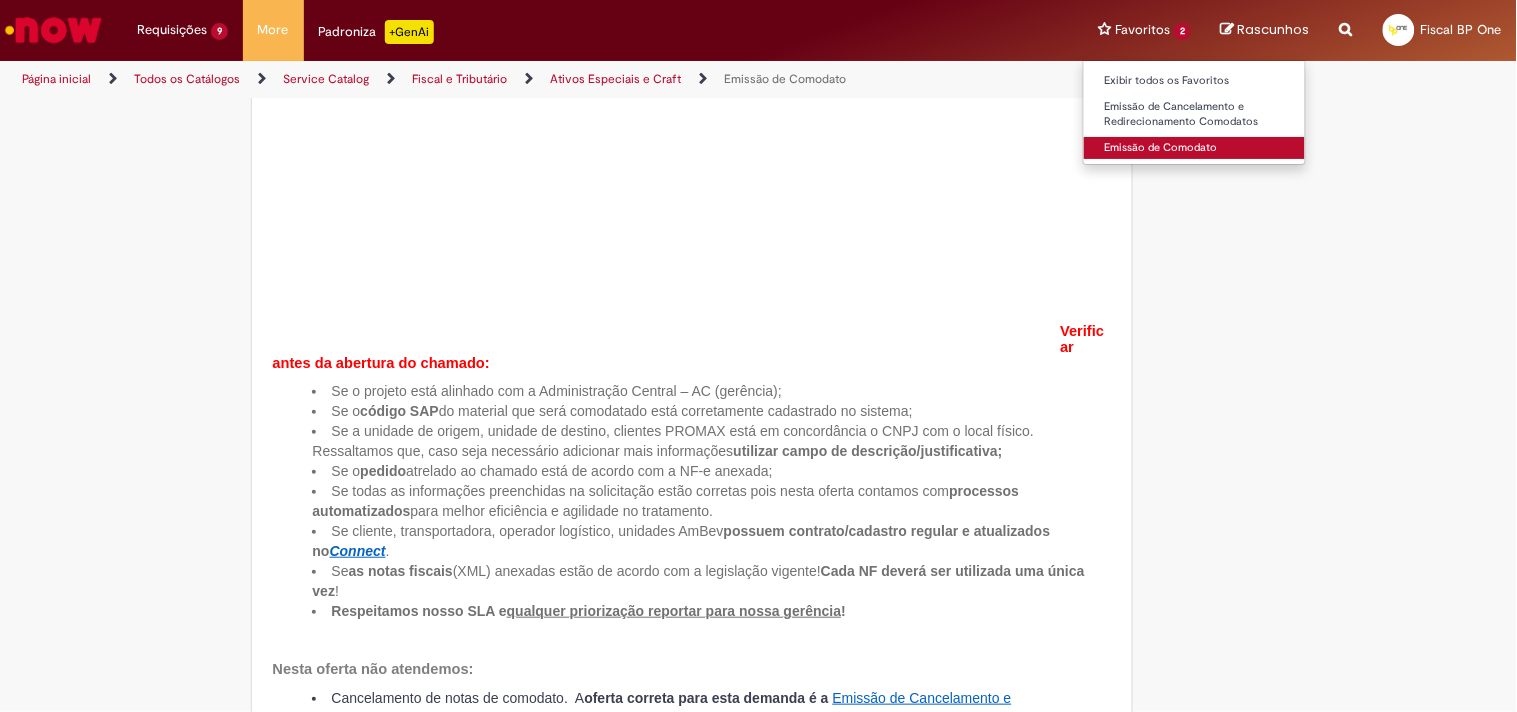type on "**********" 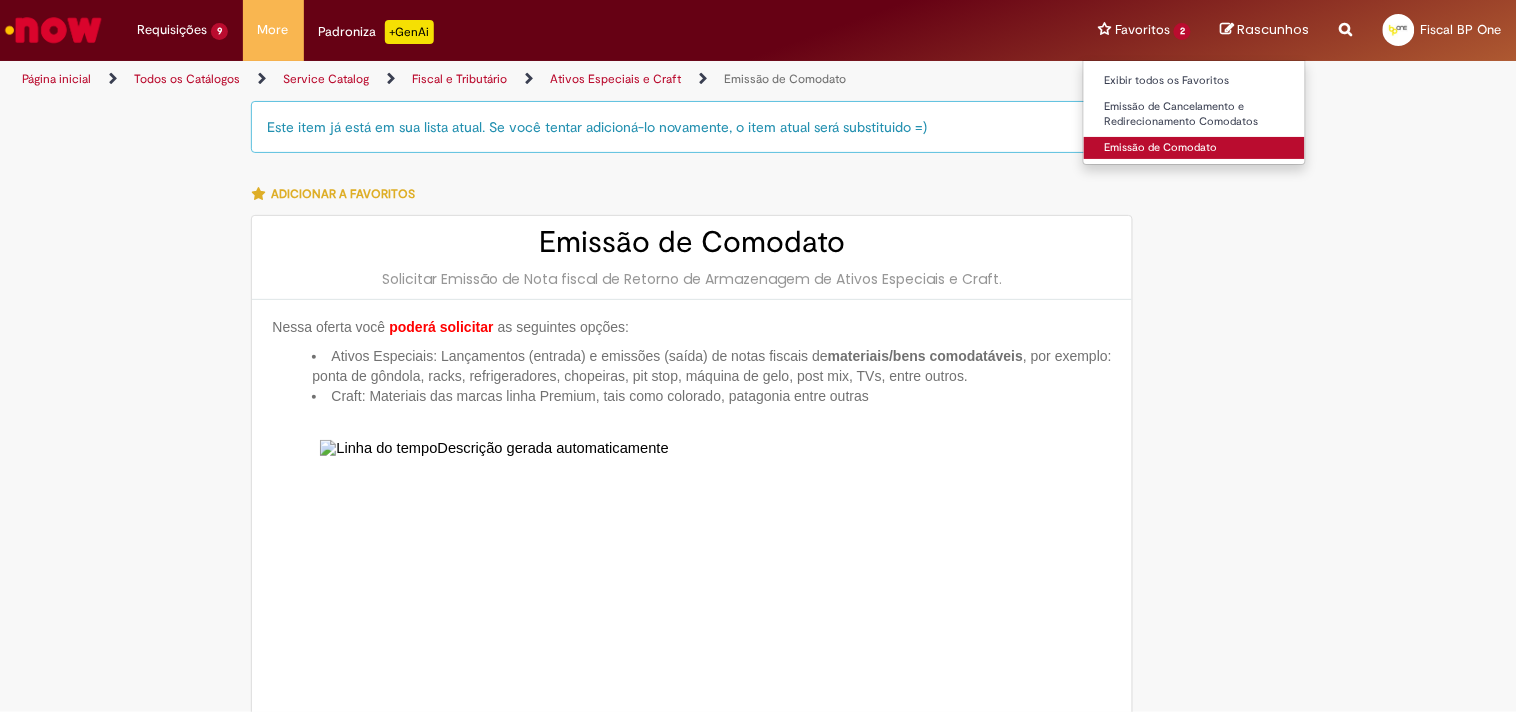 type on "**********" 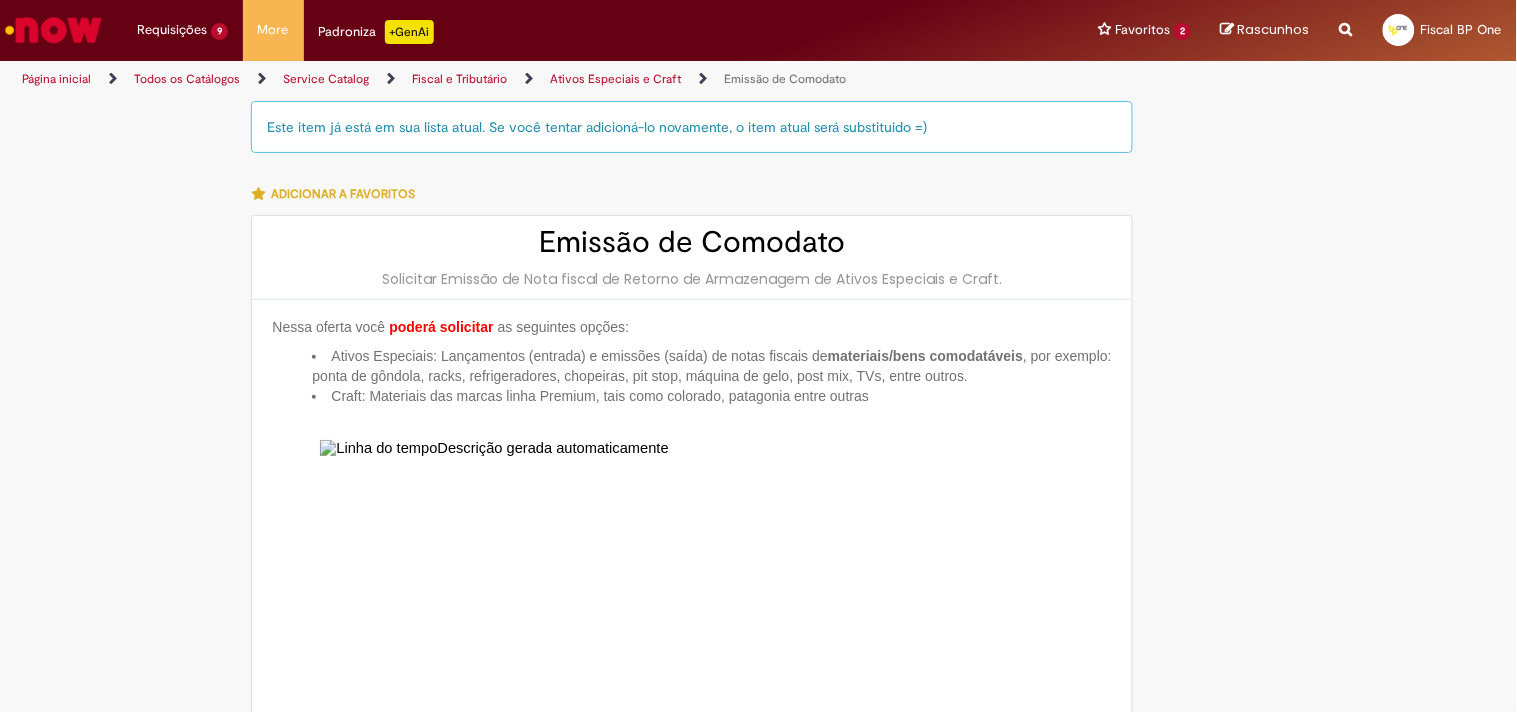 drag, startPoint x: 1244, startPoint y: 464, endPoint x: 1190, endPoint y: 467, distance: 54.08327 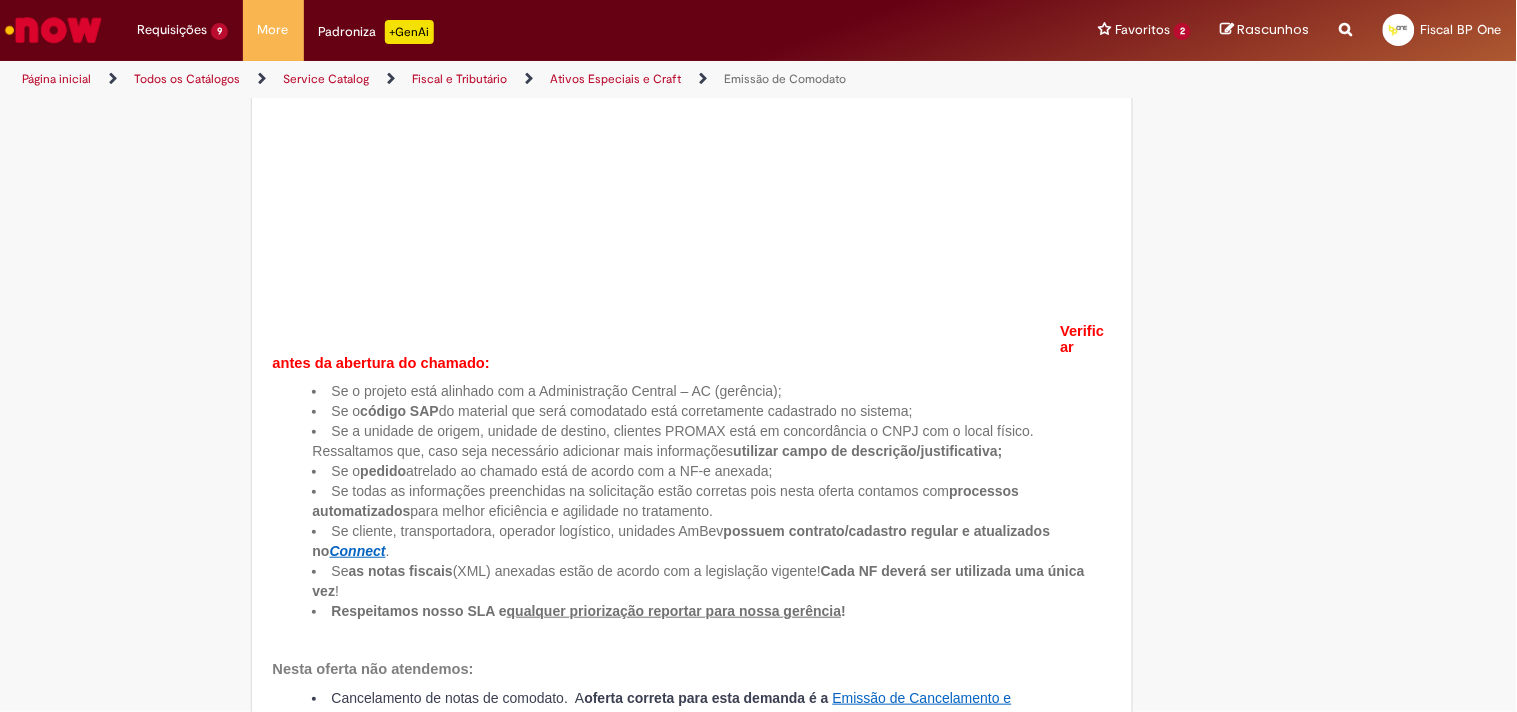 scroll, scrollTop: 666, scrollLeft: 0, axis: vertical 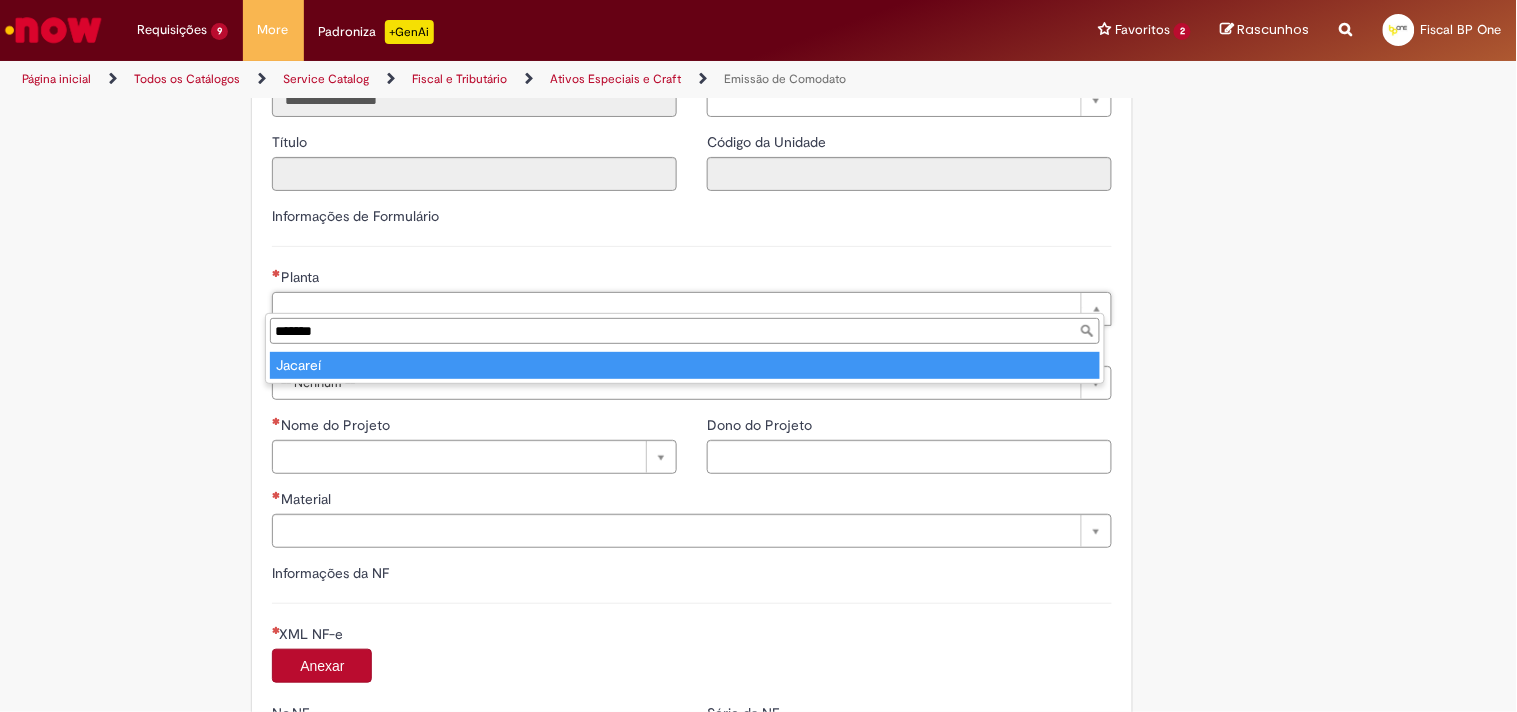 type on "*******" 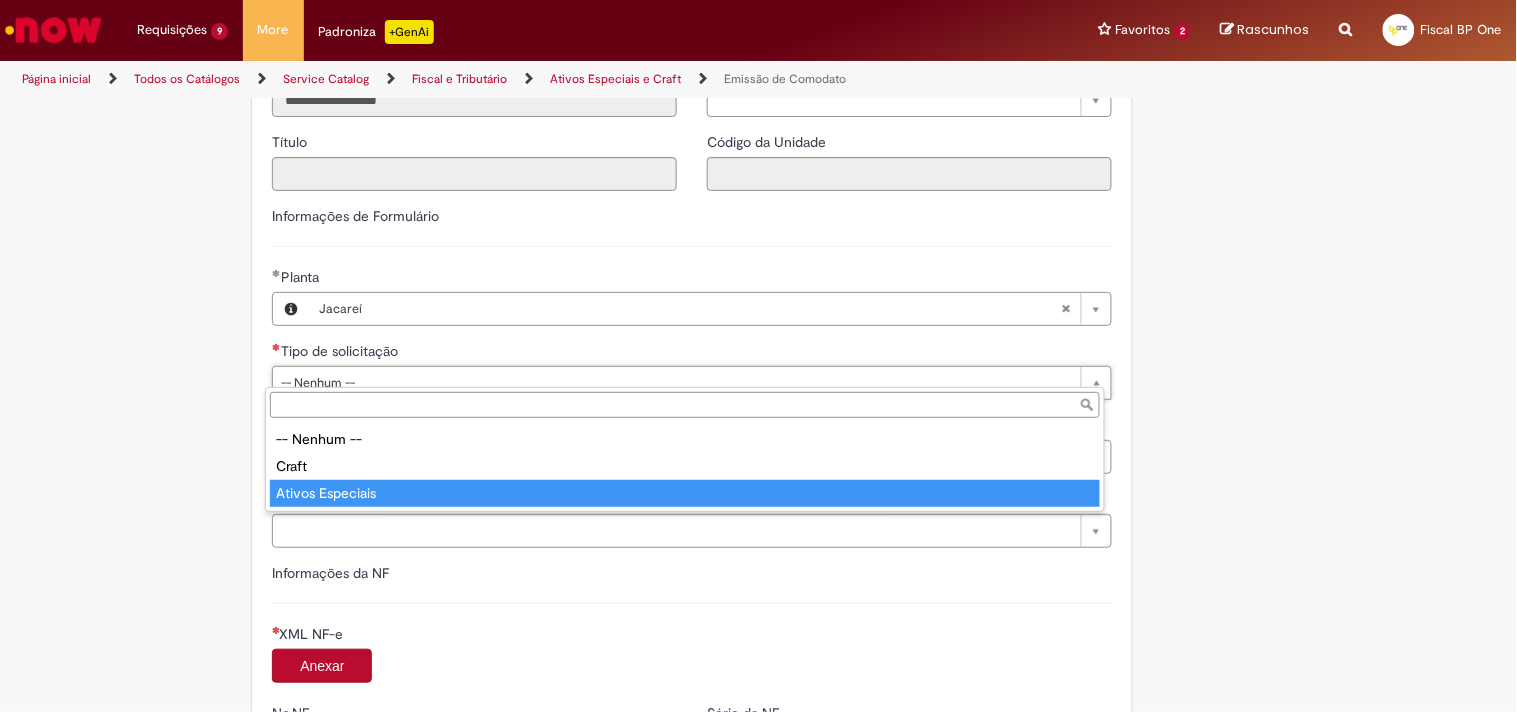 drag, startPoint x: 310, startPoint y: 493, endPoint x: 297, endPoint y: 451, distance: 43.965897 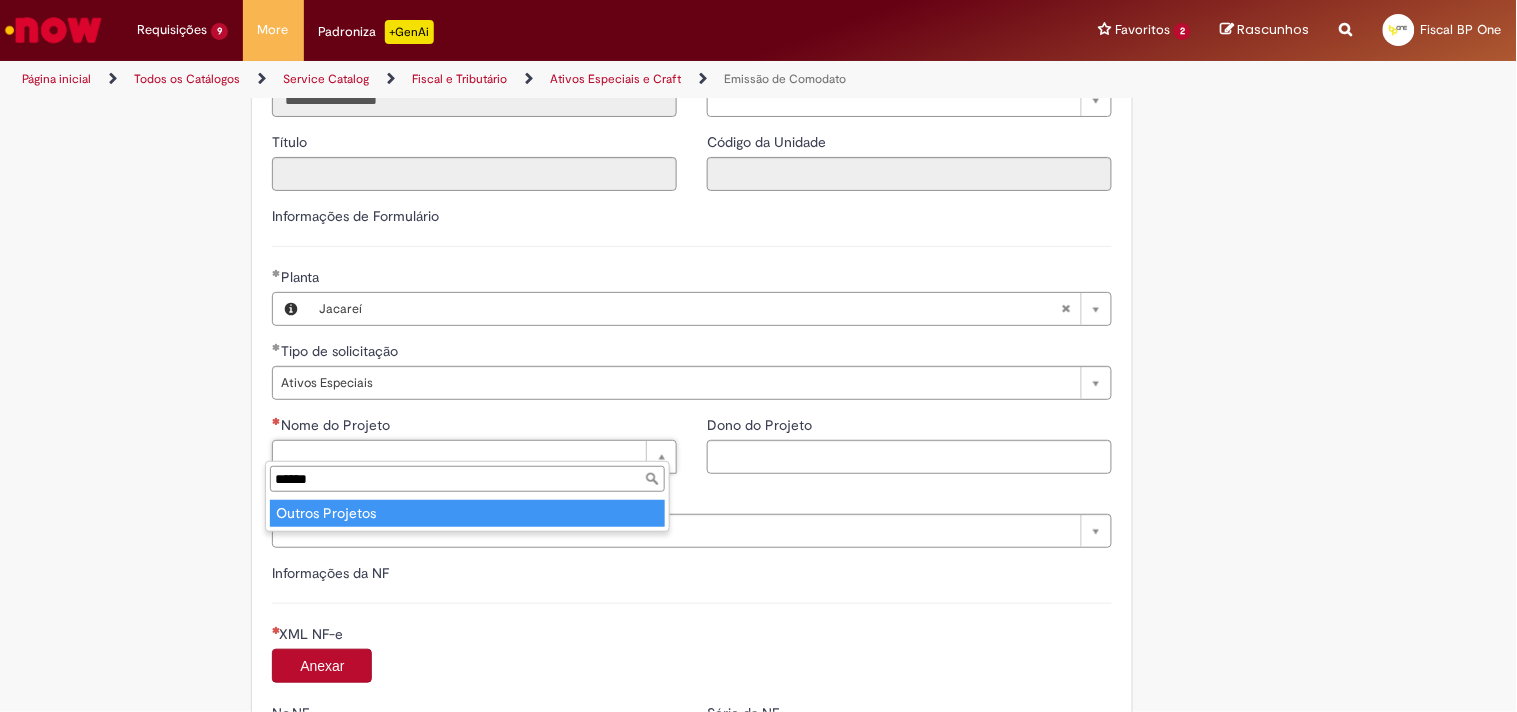type on "******" 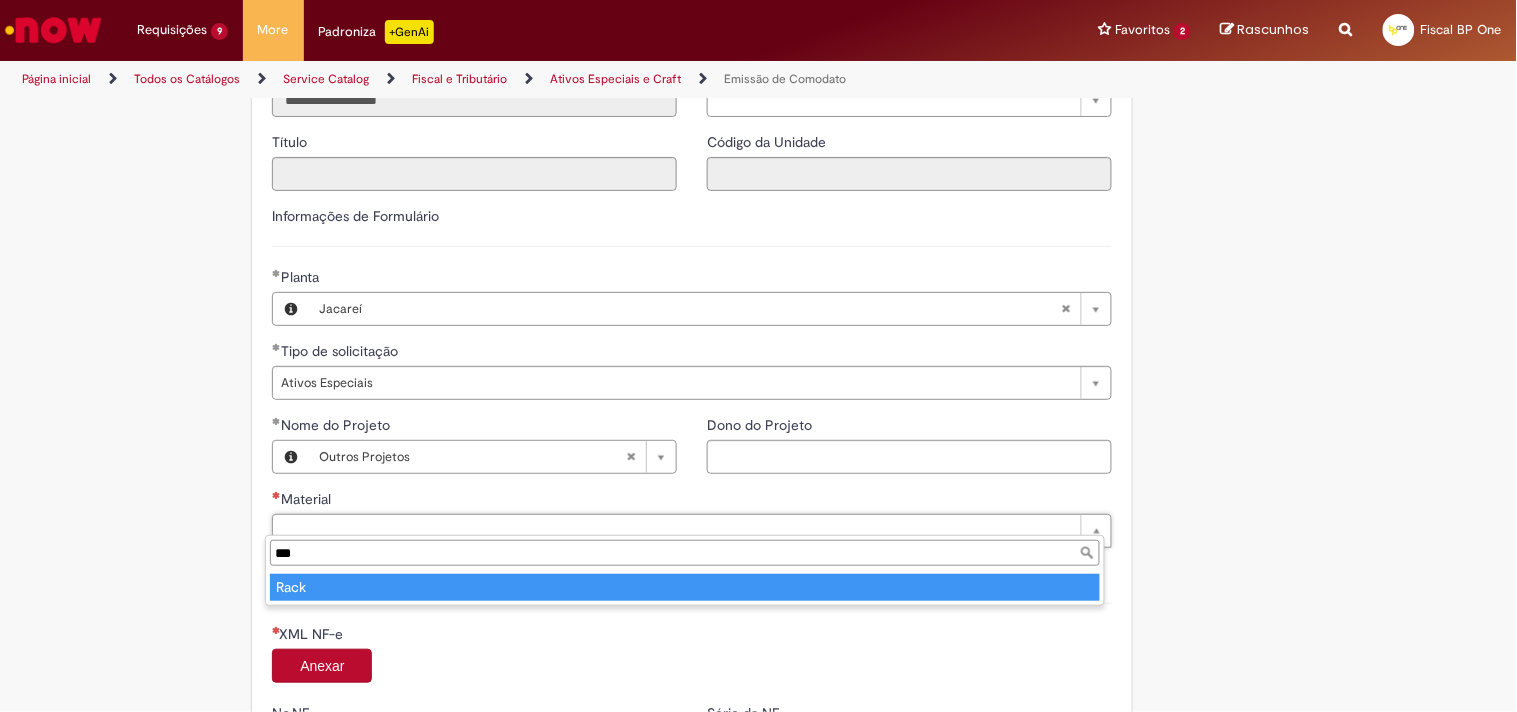 type on "***" 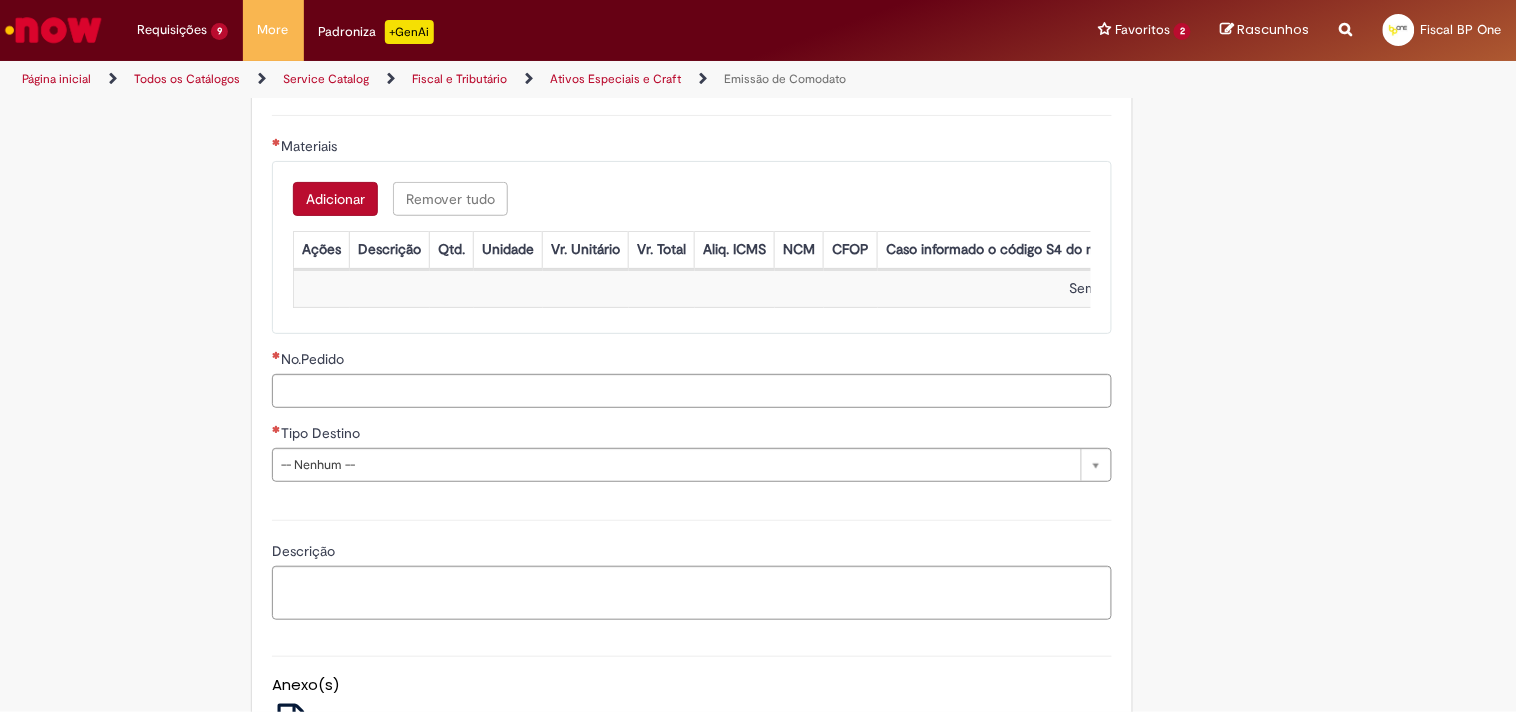 scroll, scrollTop: 2333, scrollLeft: 0, axis: vertical 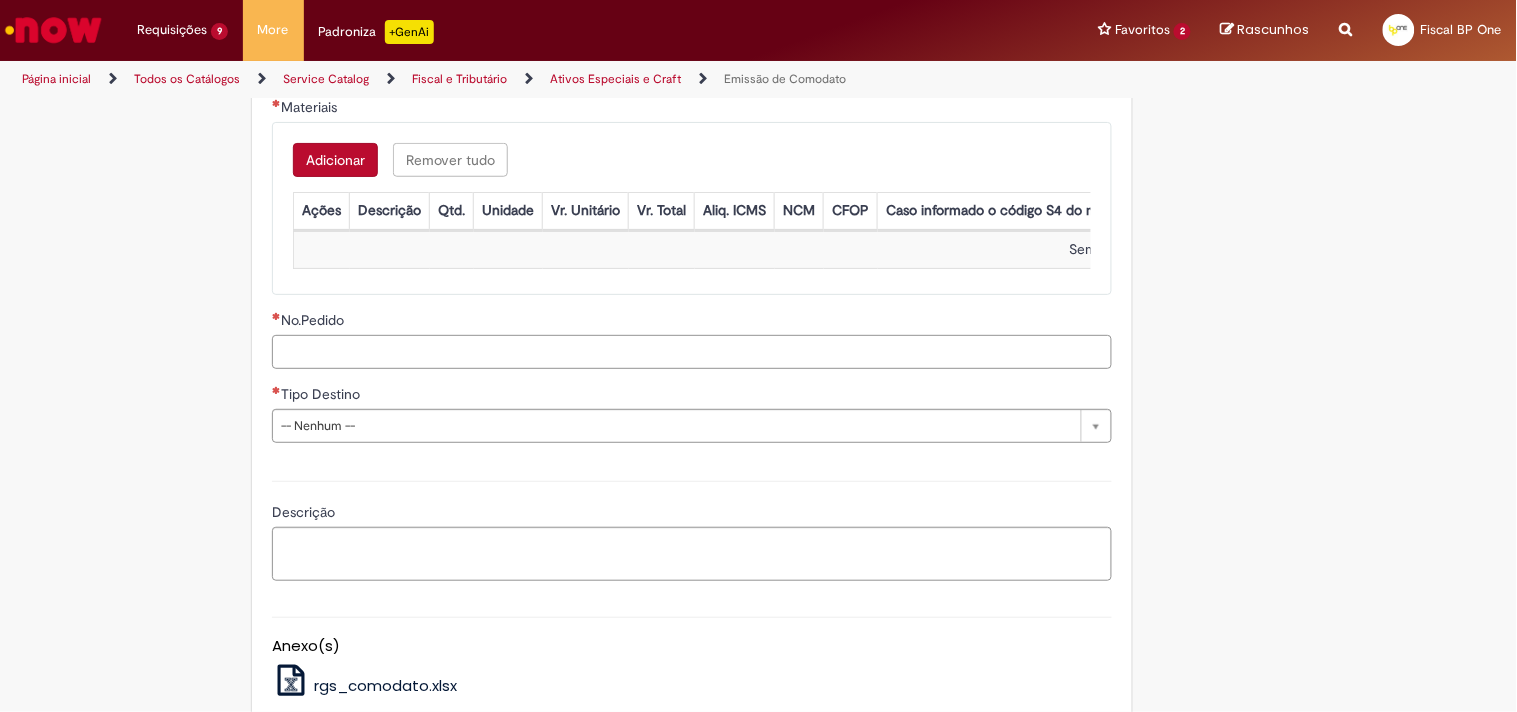drag, startPoint x: 378, startPoint y: 367, endPoint x: 350, endPoint y: 438, distance: 76.321686 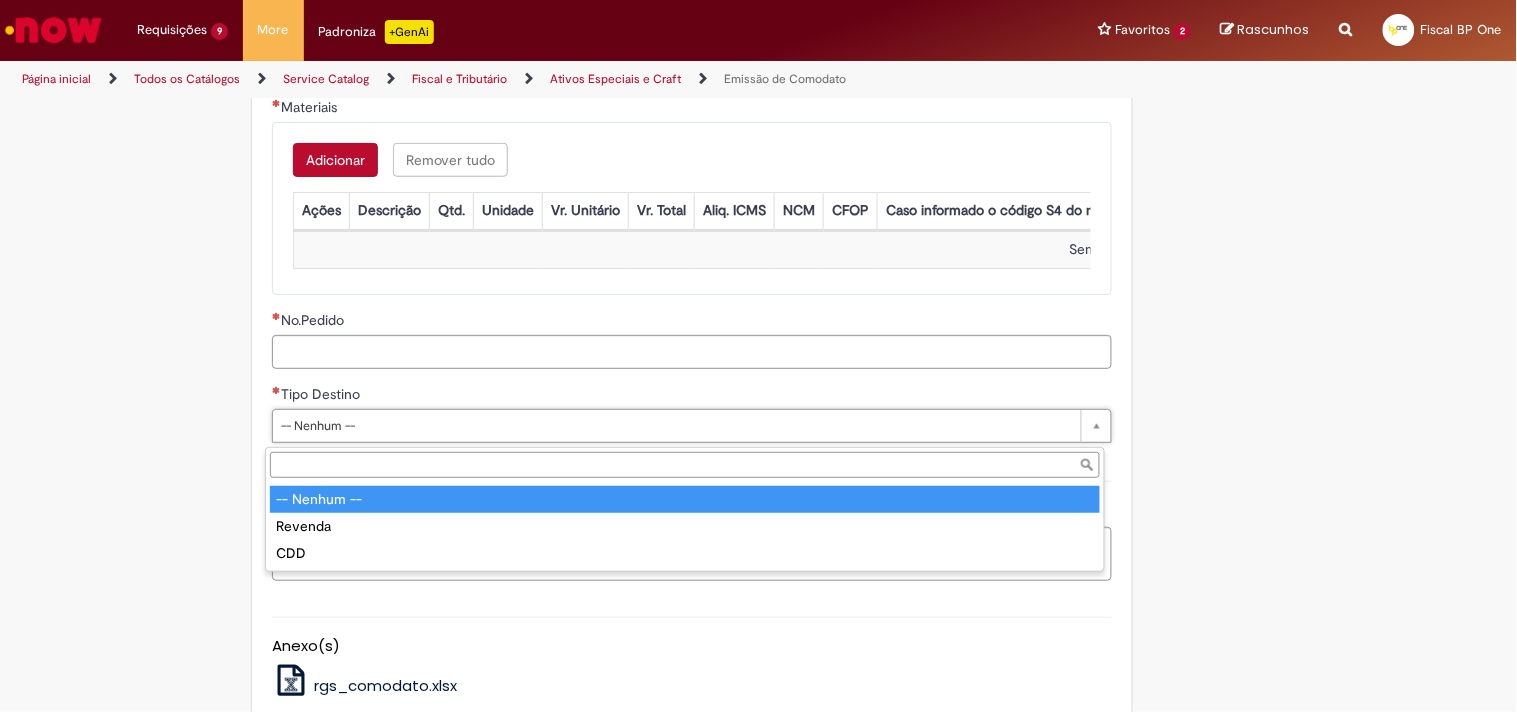 drag, startPoint x: 350, startPoint y: 438, endPoint x: 348, endPoint y: 448, distance: 10.198039 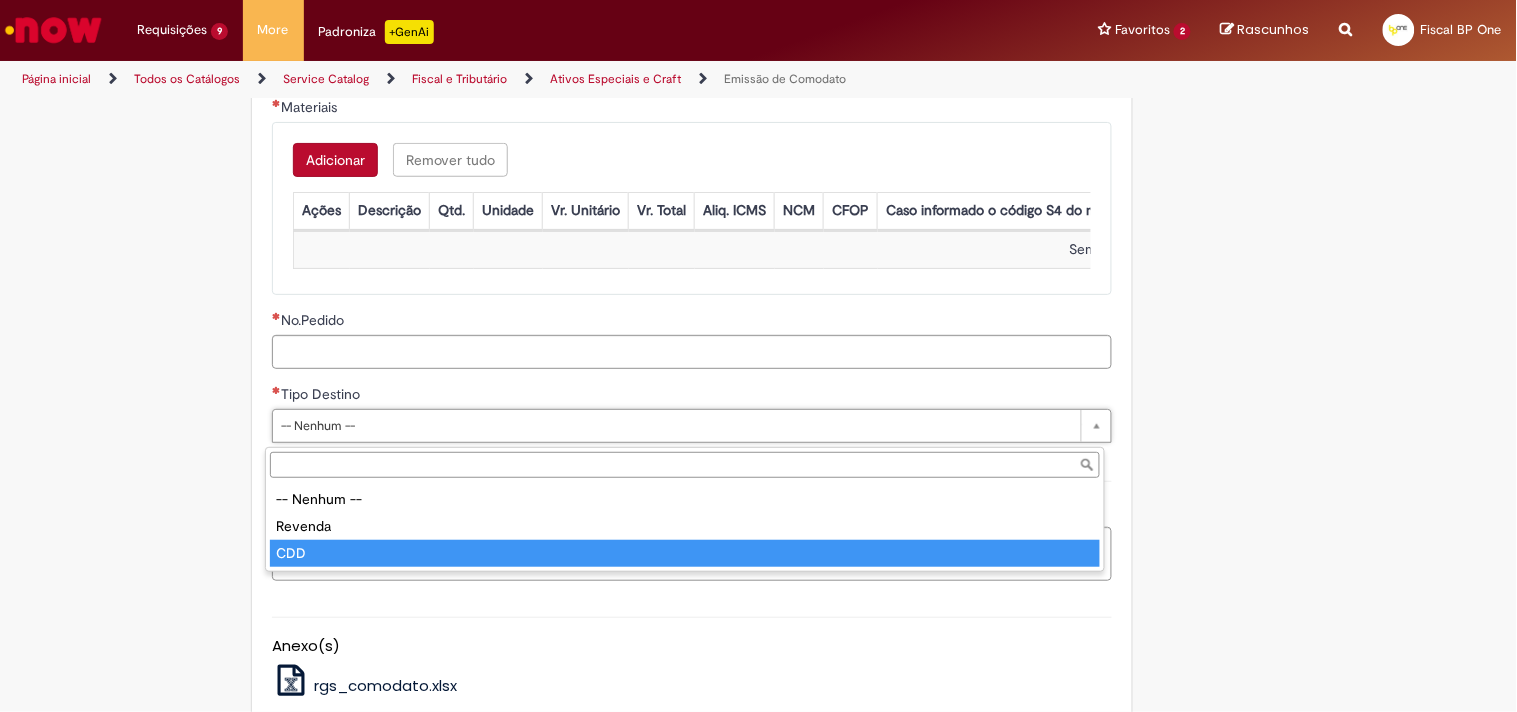 type on "***" 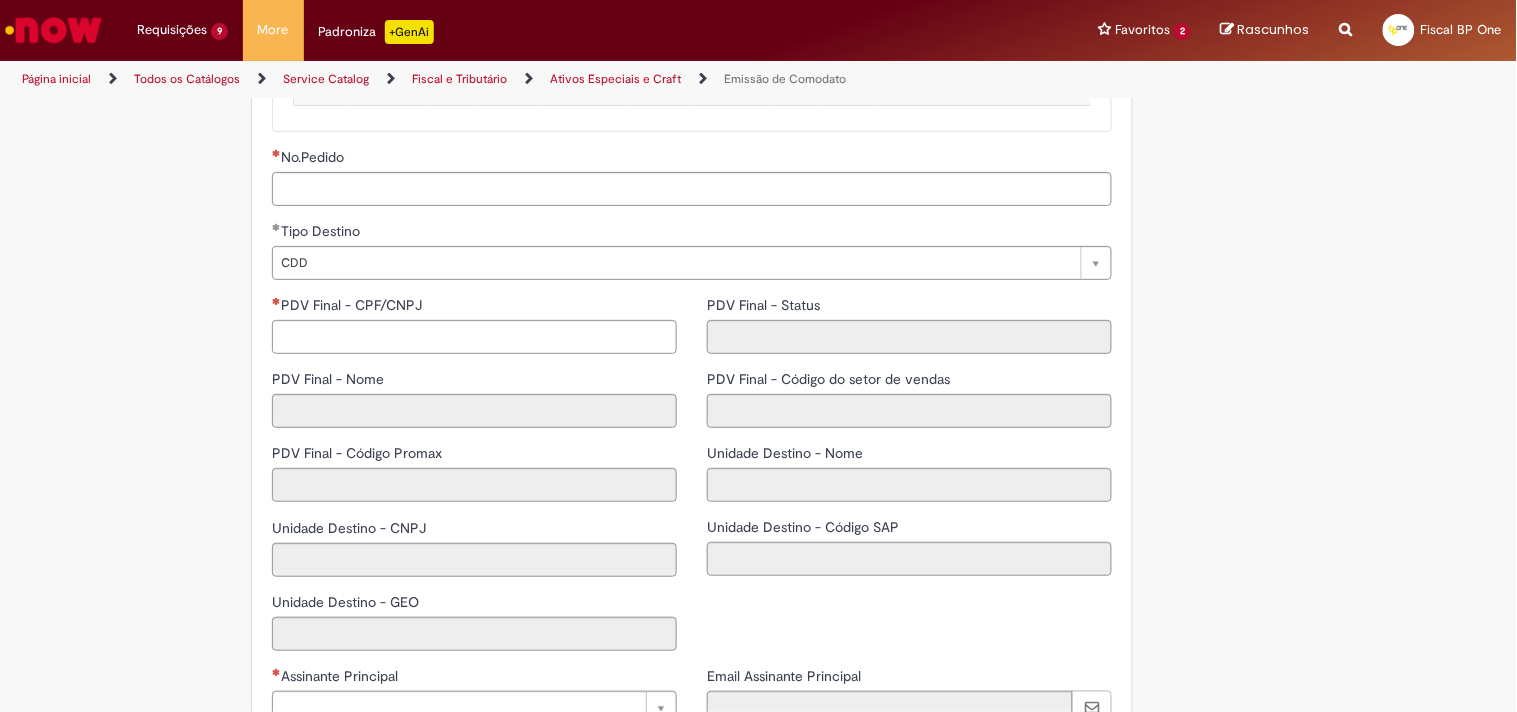 scroll, scrollTop: 2555, scrollLeft: 0, axis: vertical 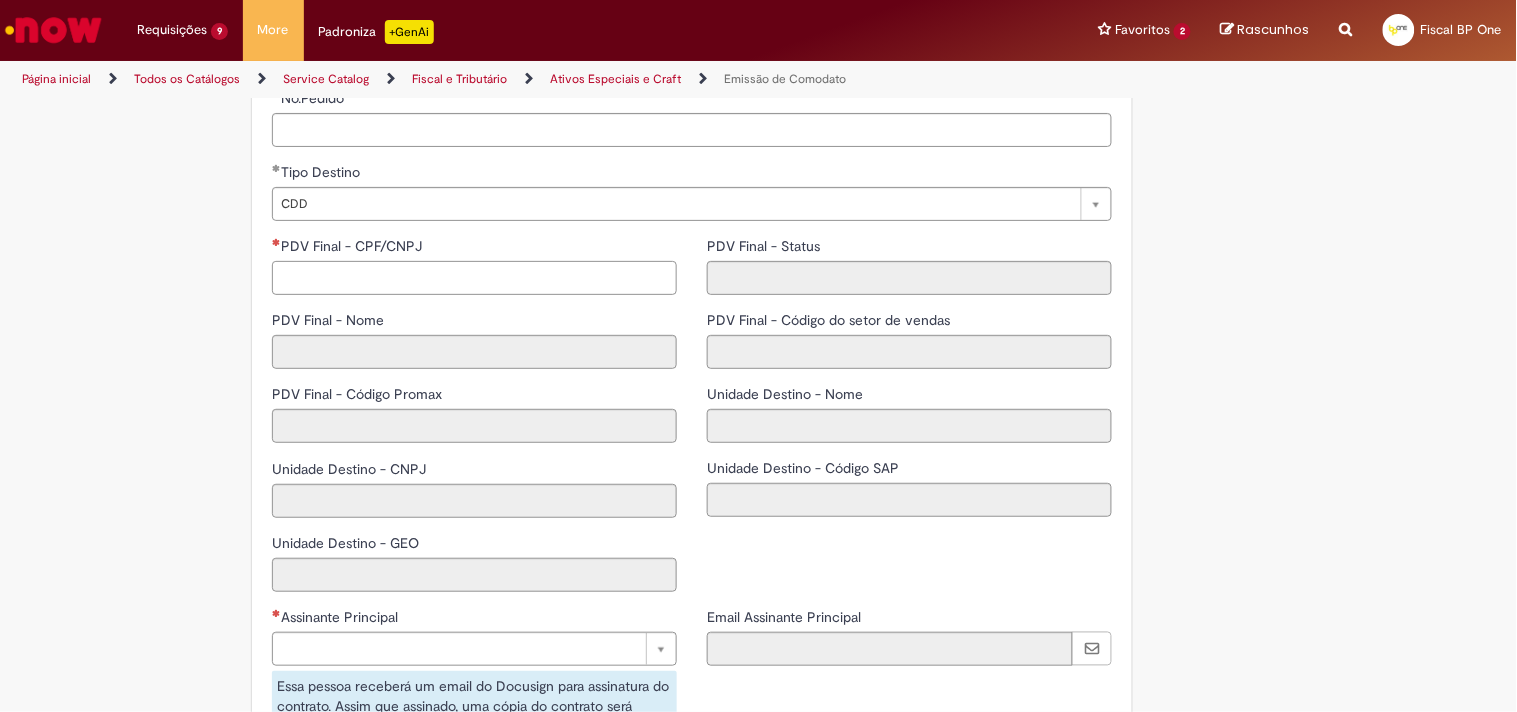 click on "PDV Final - CPF/CNPJ" at bounding box center (474, 278) 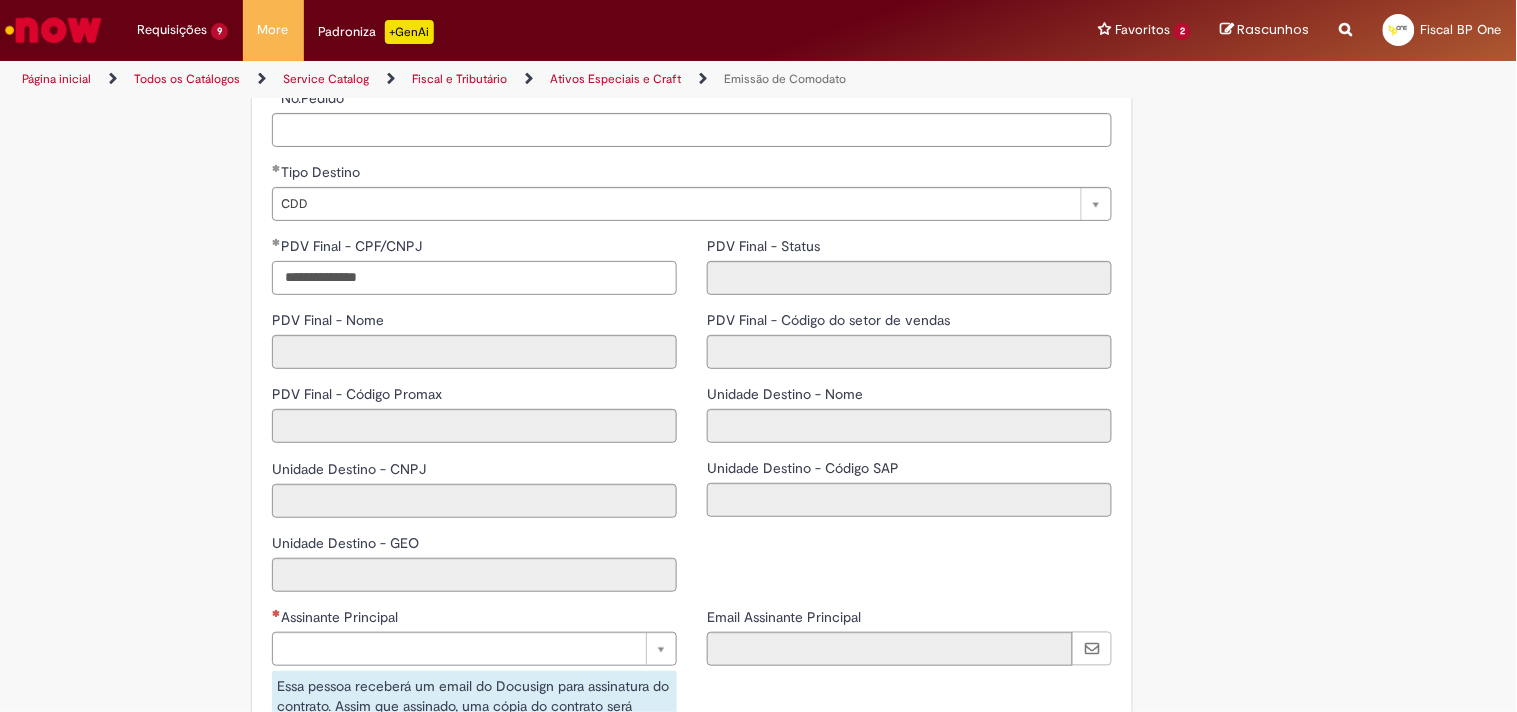 type on "**********" 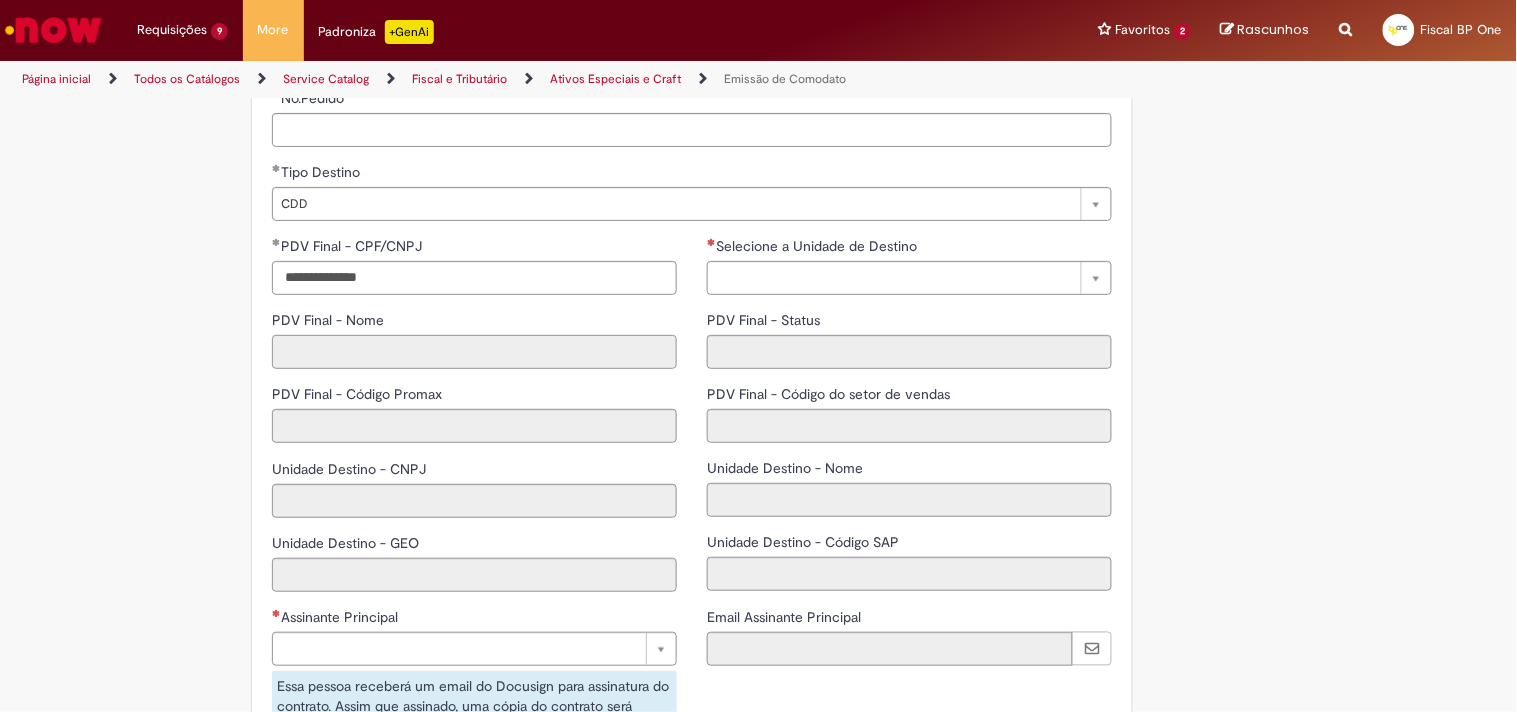 select 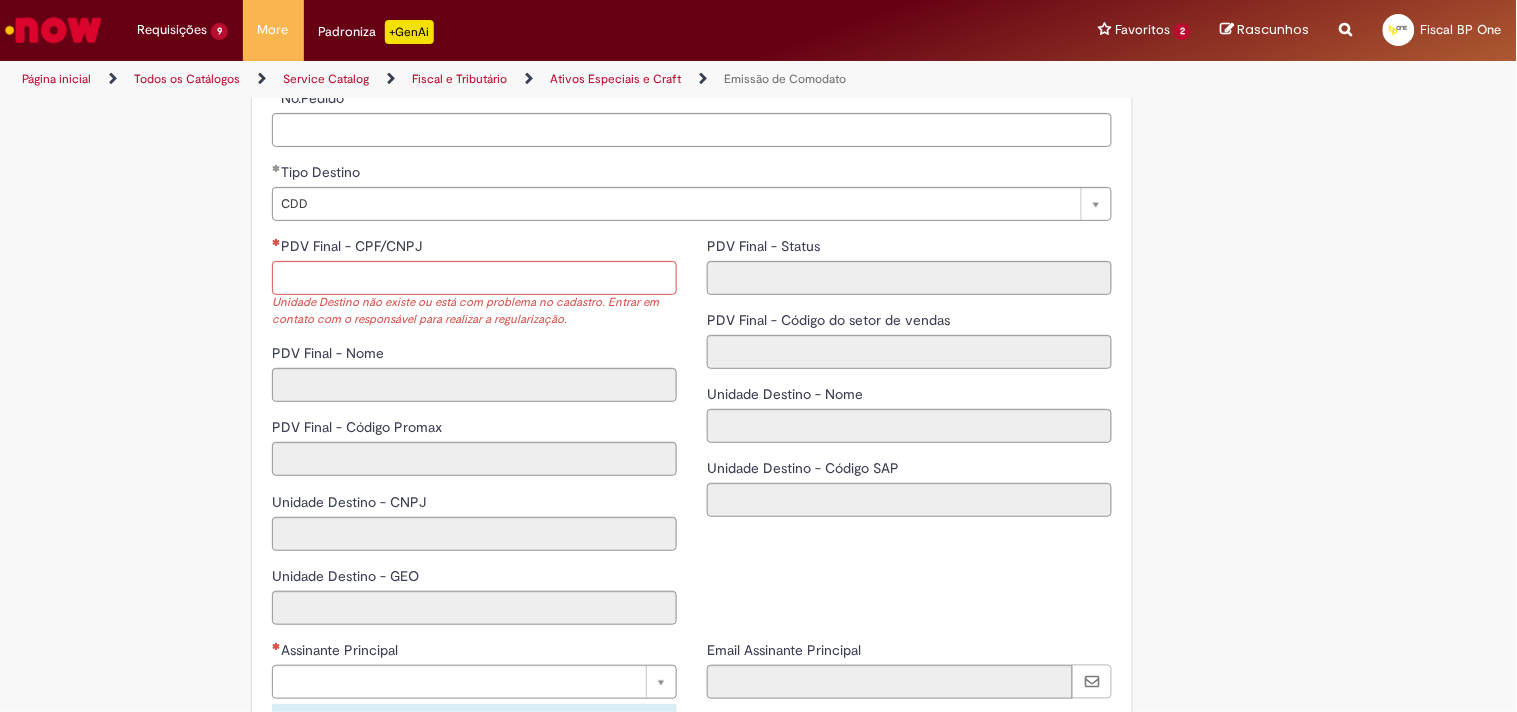 click on "PDV Final - CPF/CNPJ" at bounding box center [474, 248] 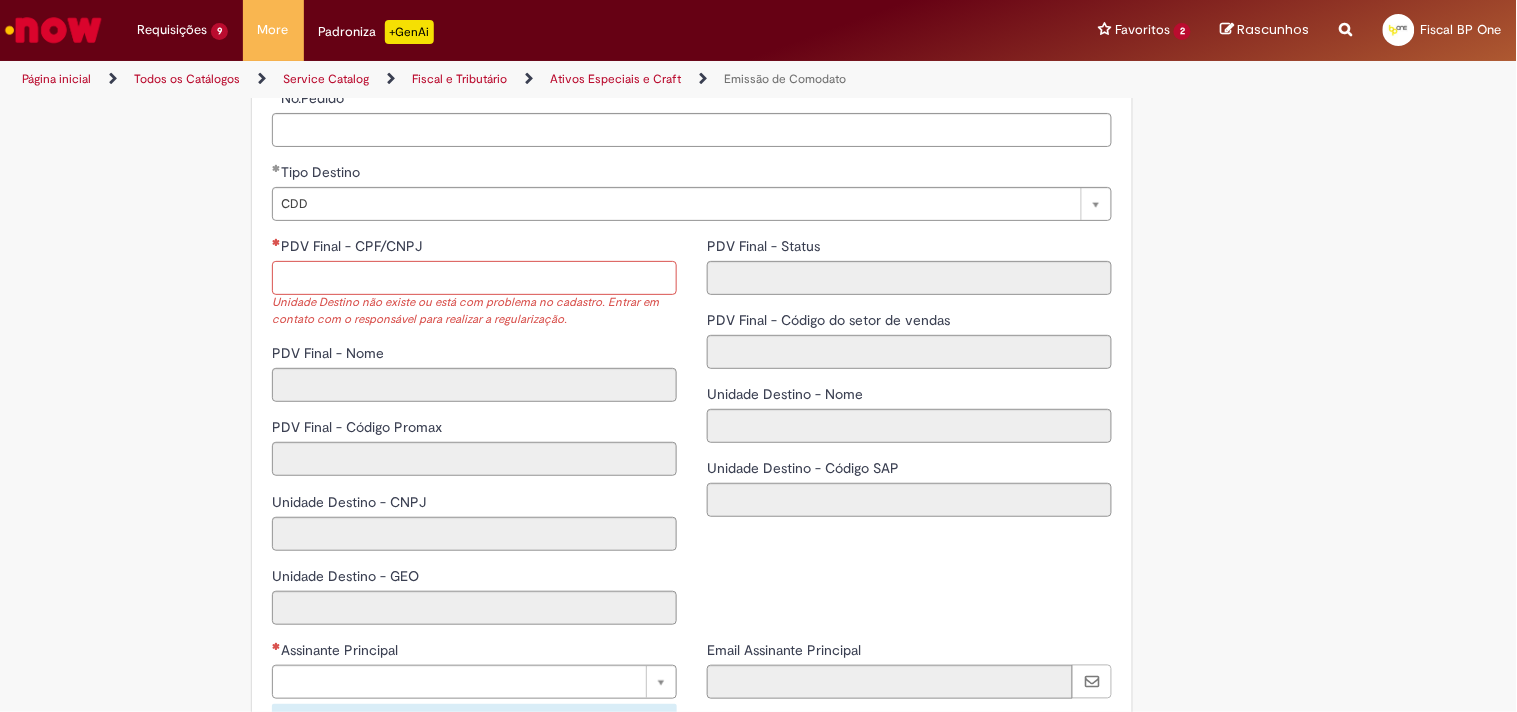 click on "PDV Final - CPF/CNPJ" at bounding box center (474, 278) 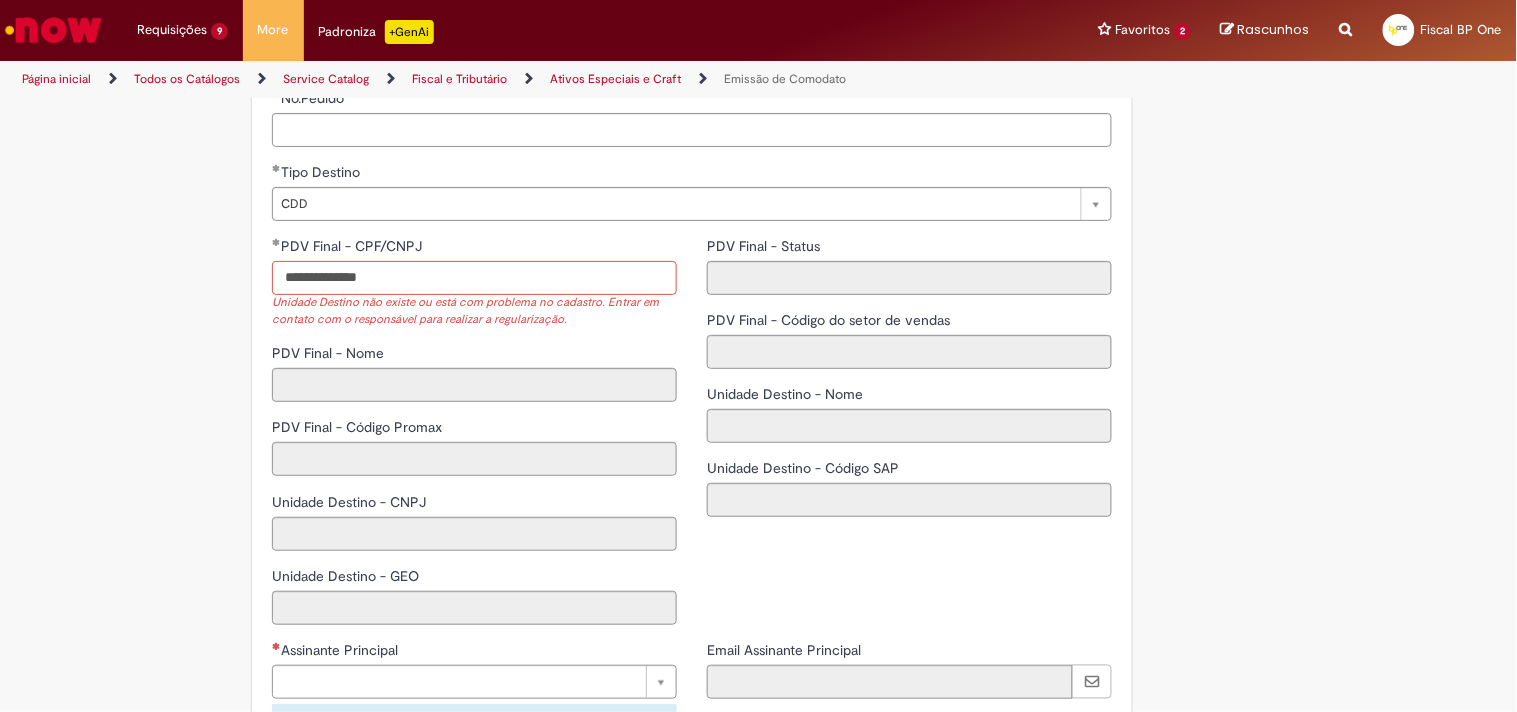 type on "**********" 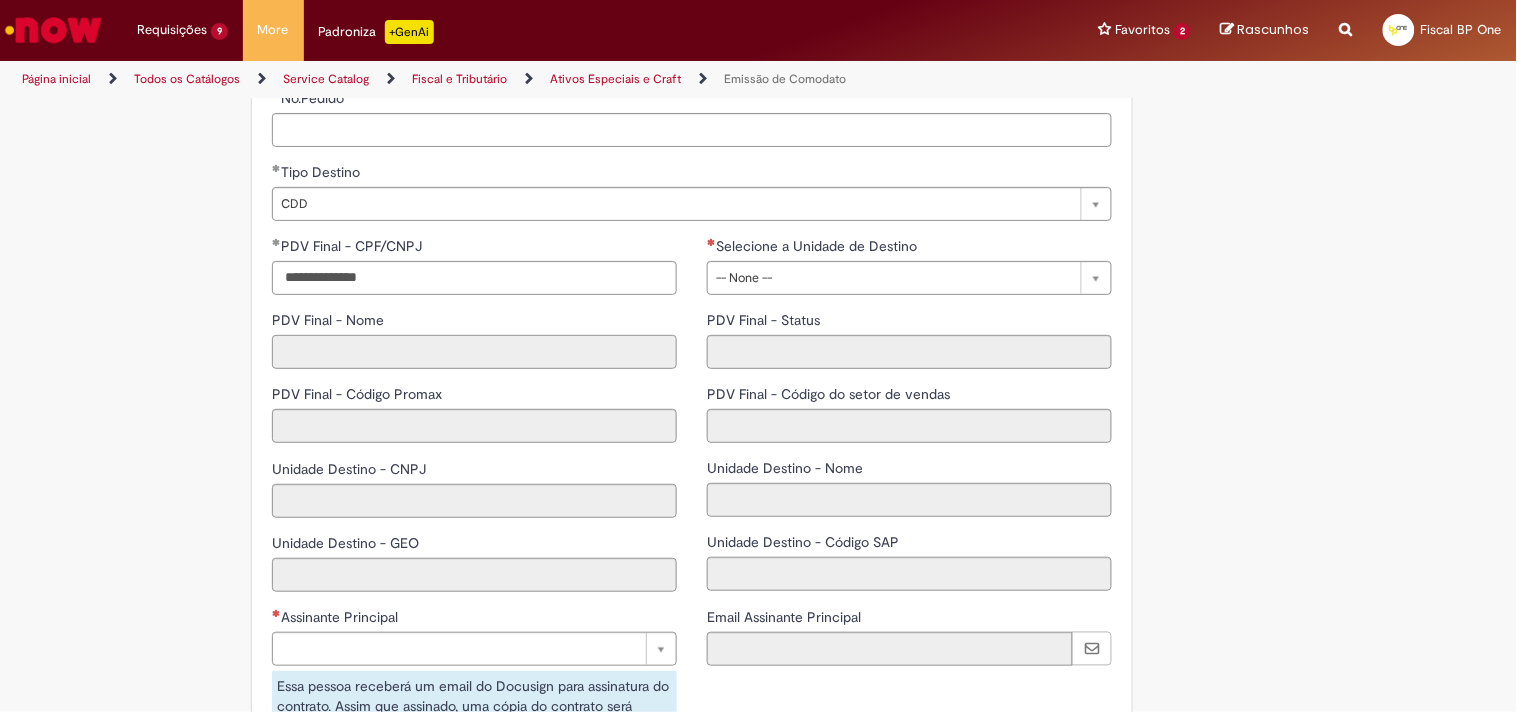 select 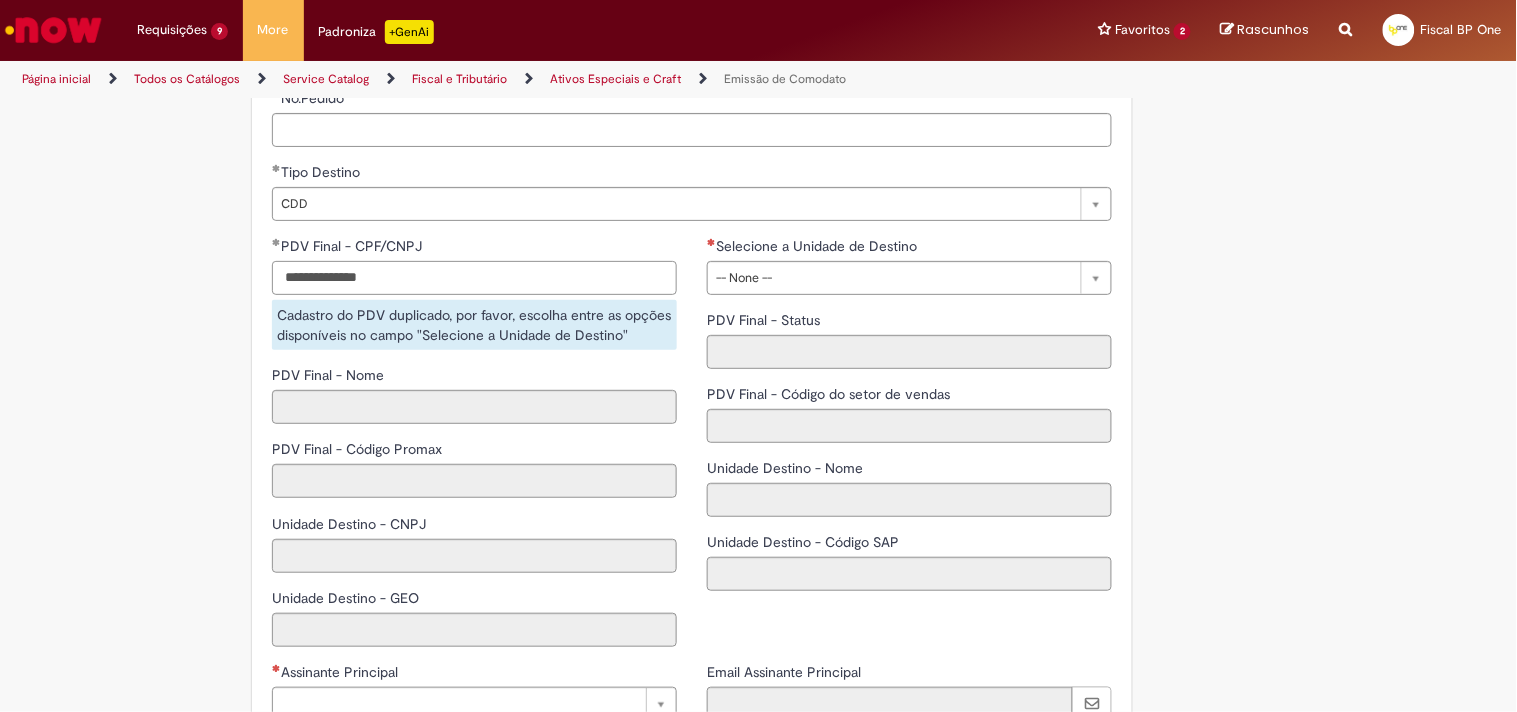 drag, startPoint x: 430, startPoint y: 290, endPoint x: 58, endPoint y: 275, distance: 372.3023 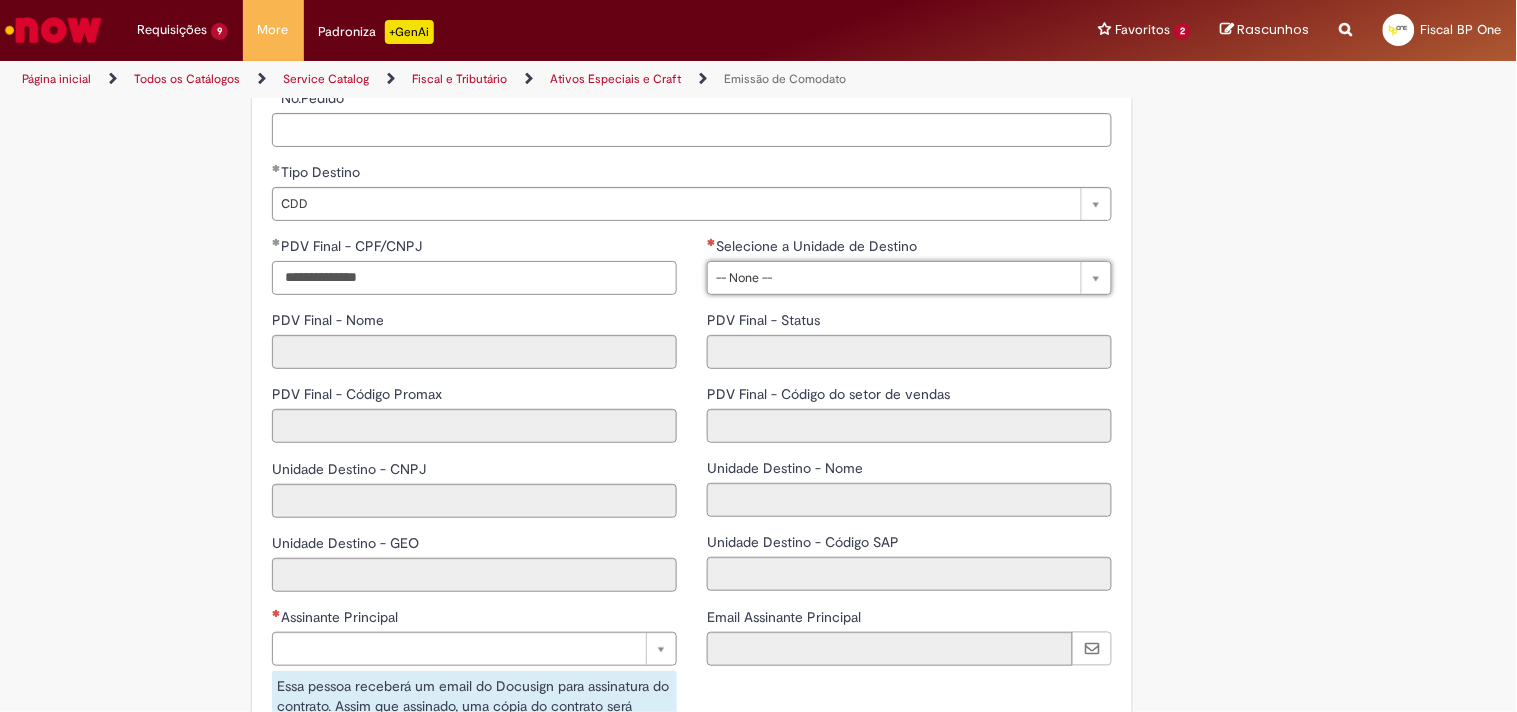 click on "**********" at bounding box center (474, 278) 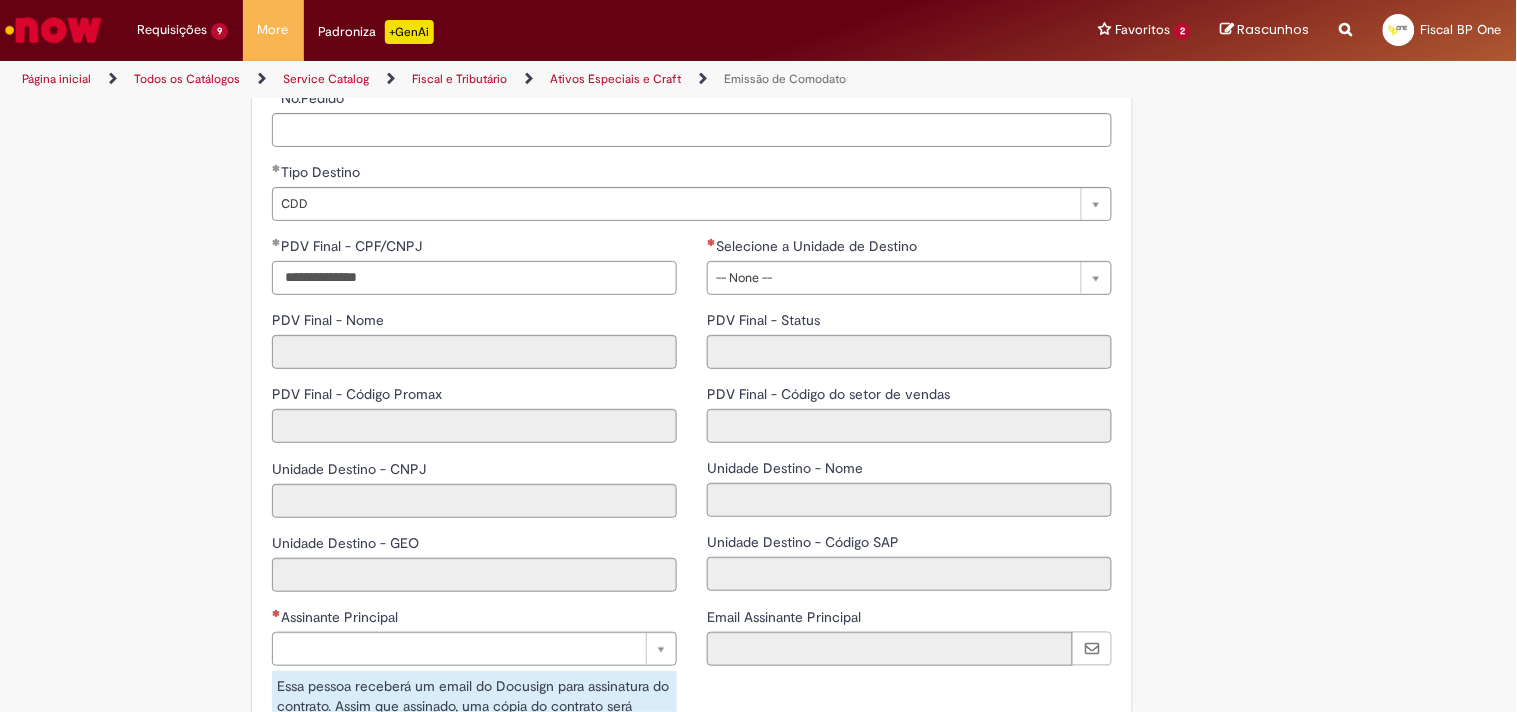 paste 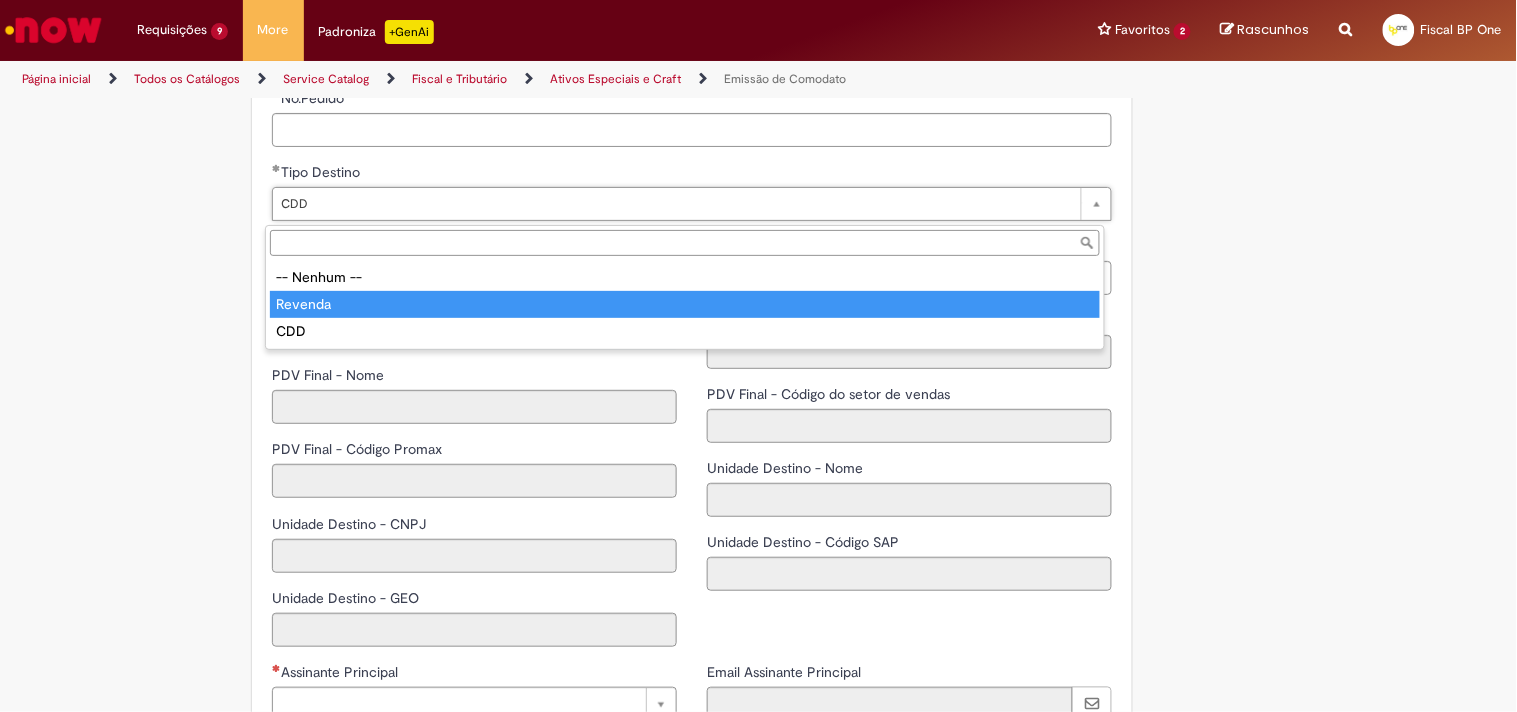 type on "*******" 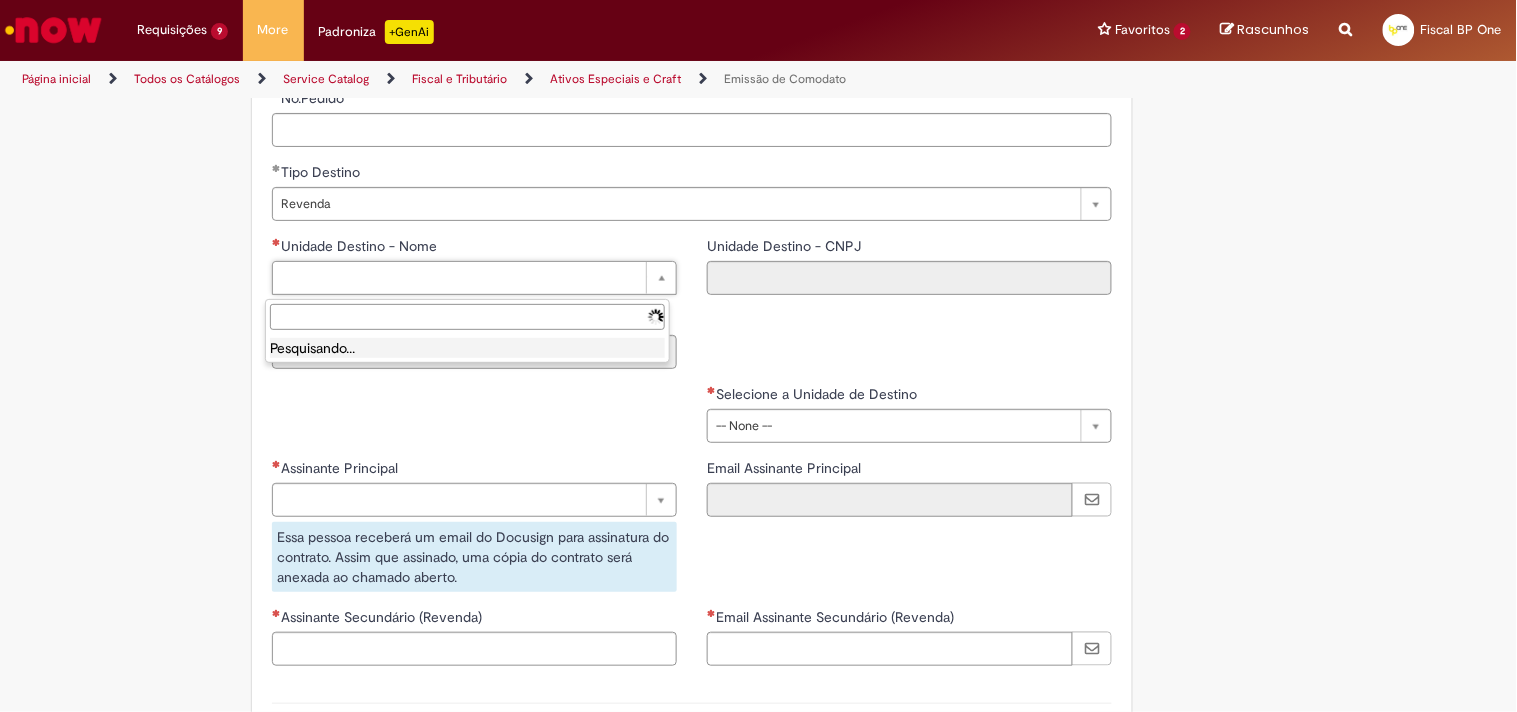 scroll, scrollTop: 0, scrollLeft: 0, axis: both 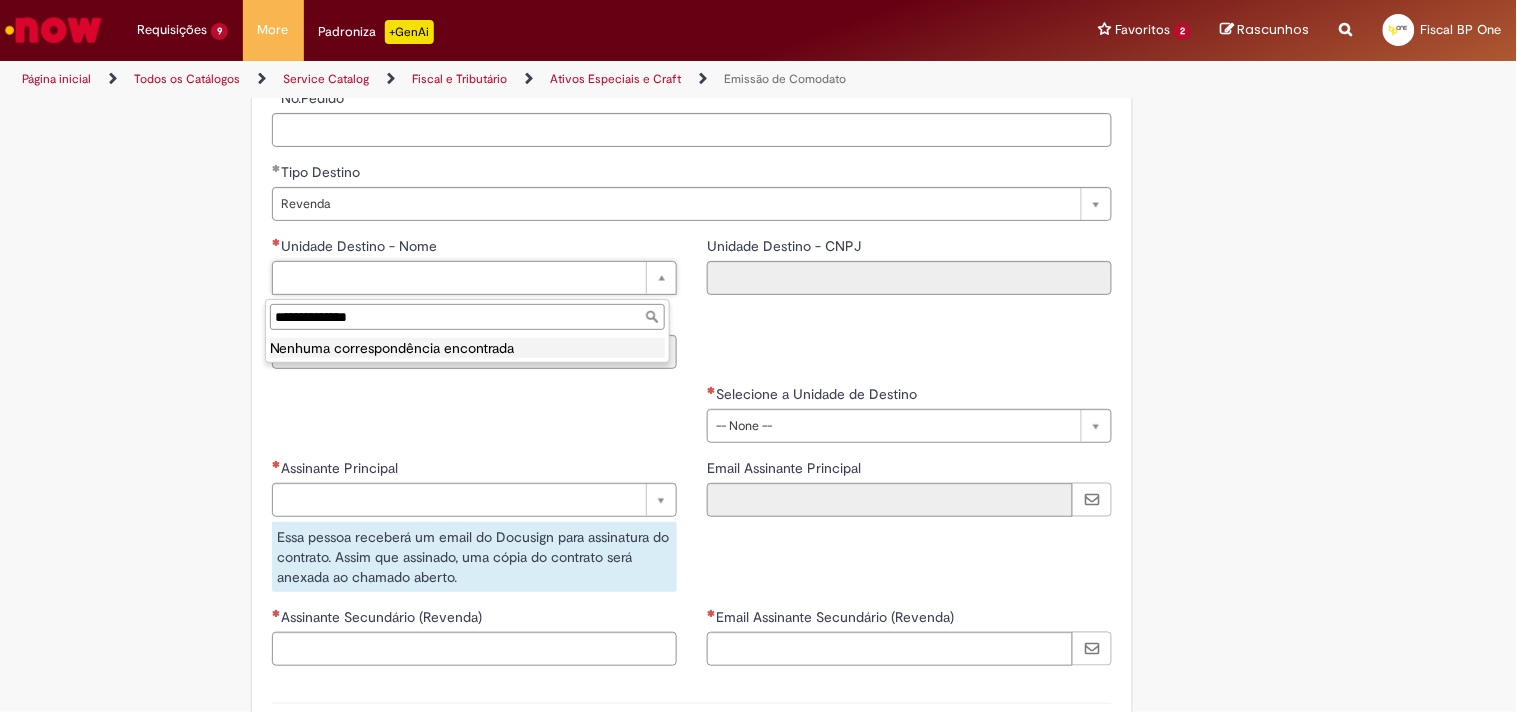 type on "**********" 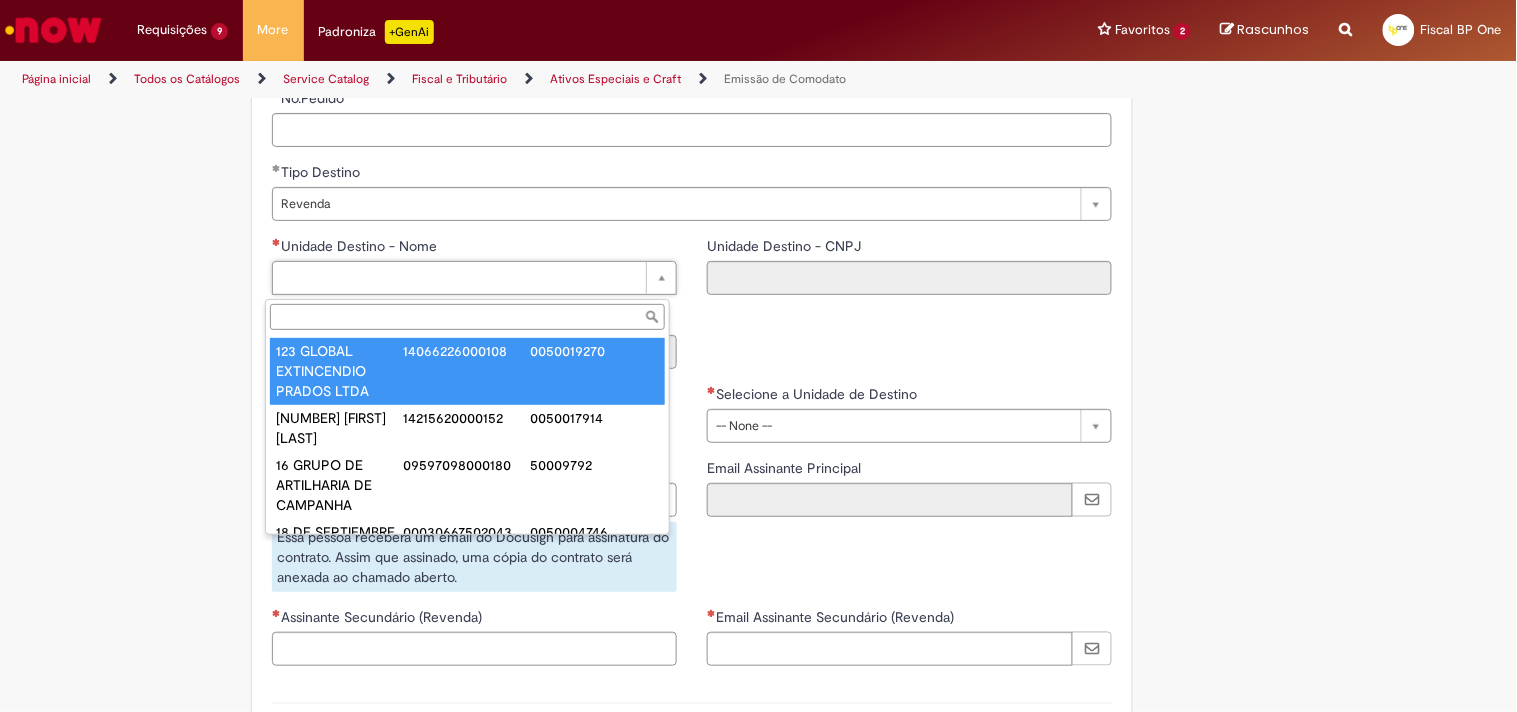 type on "**********" 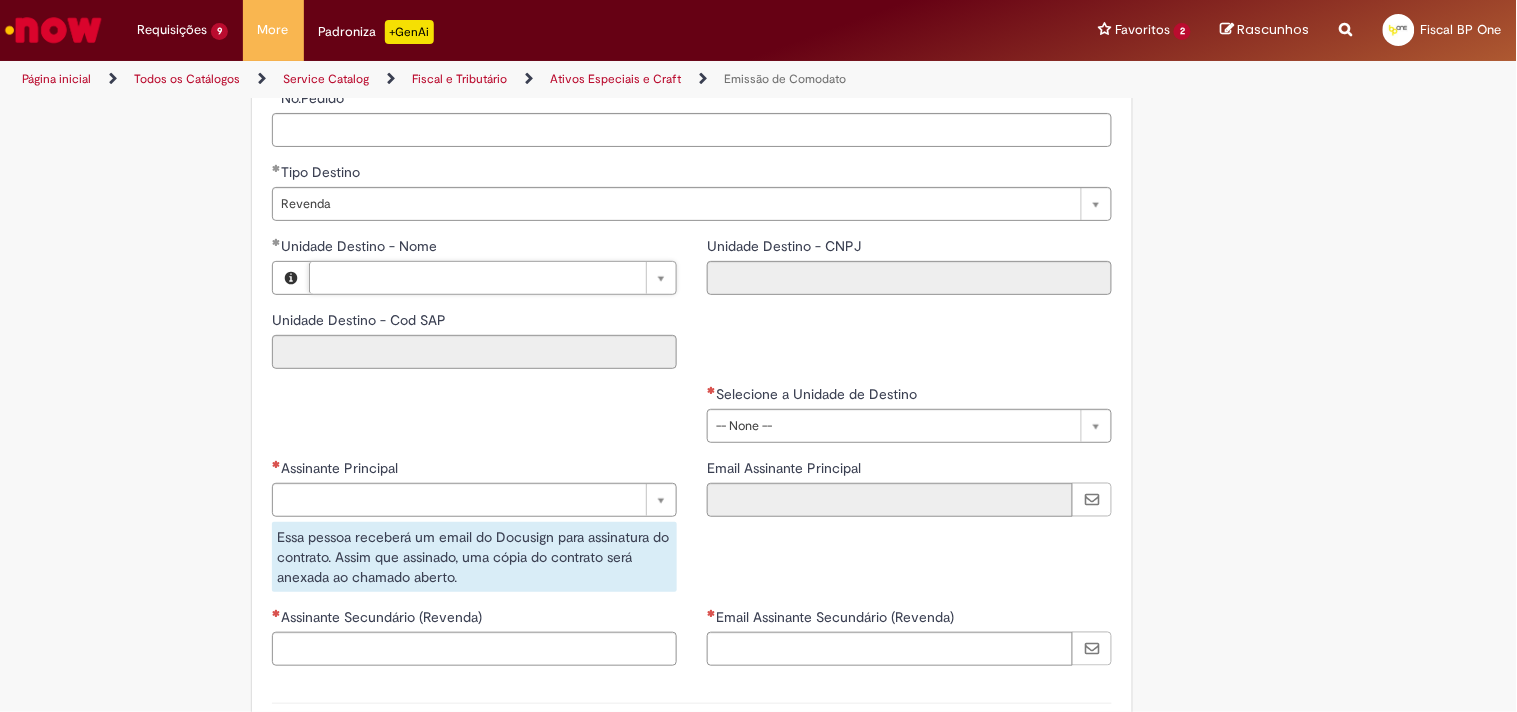 type 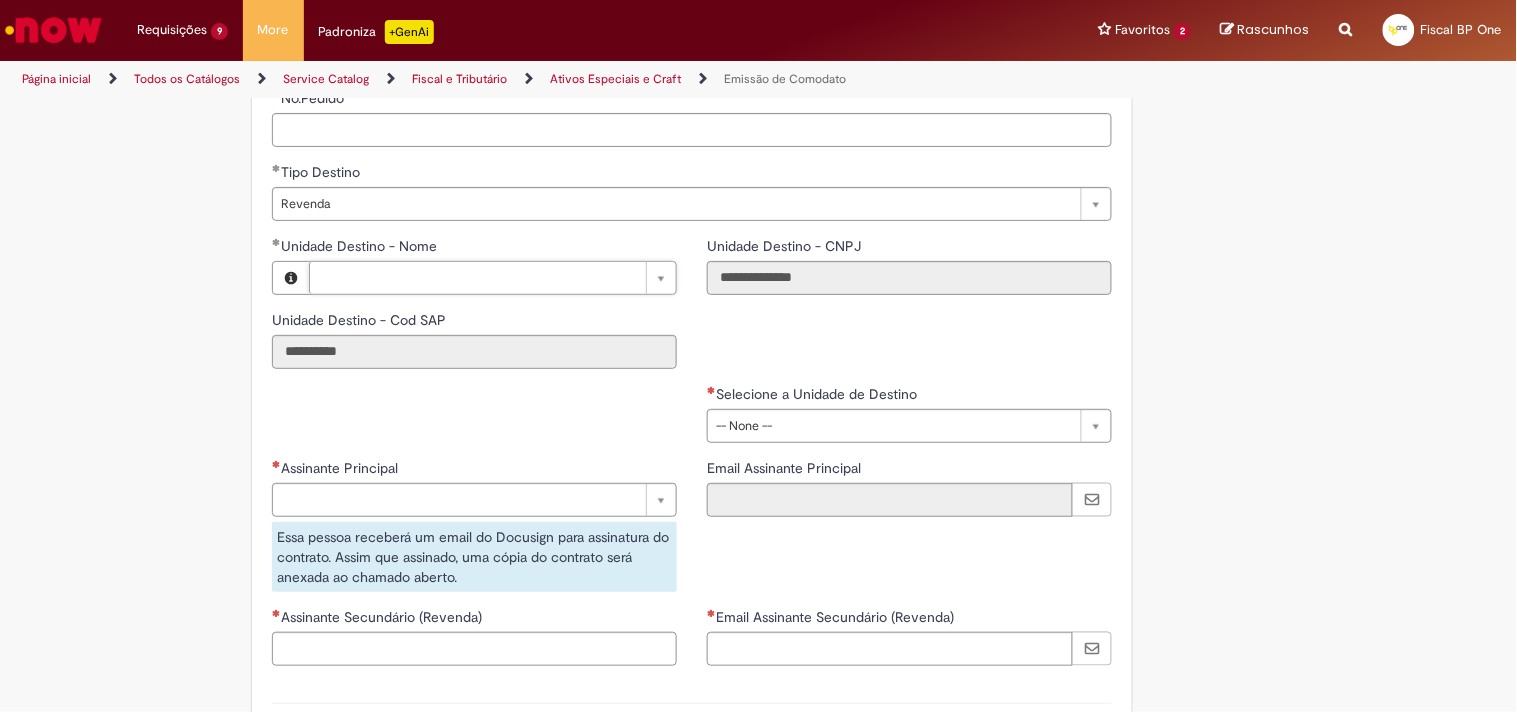 type on "*" 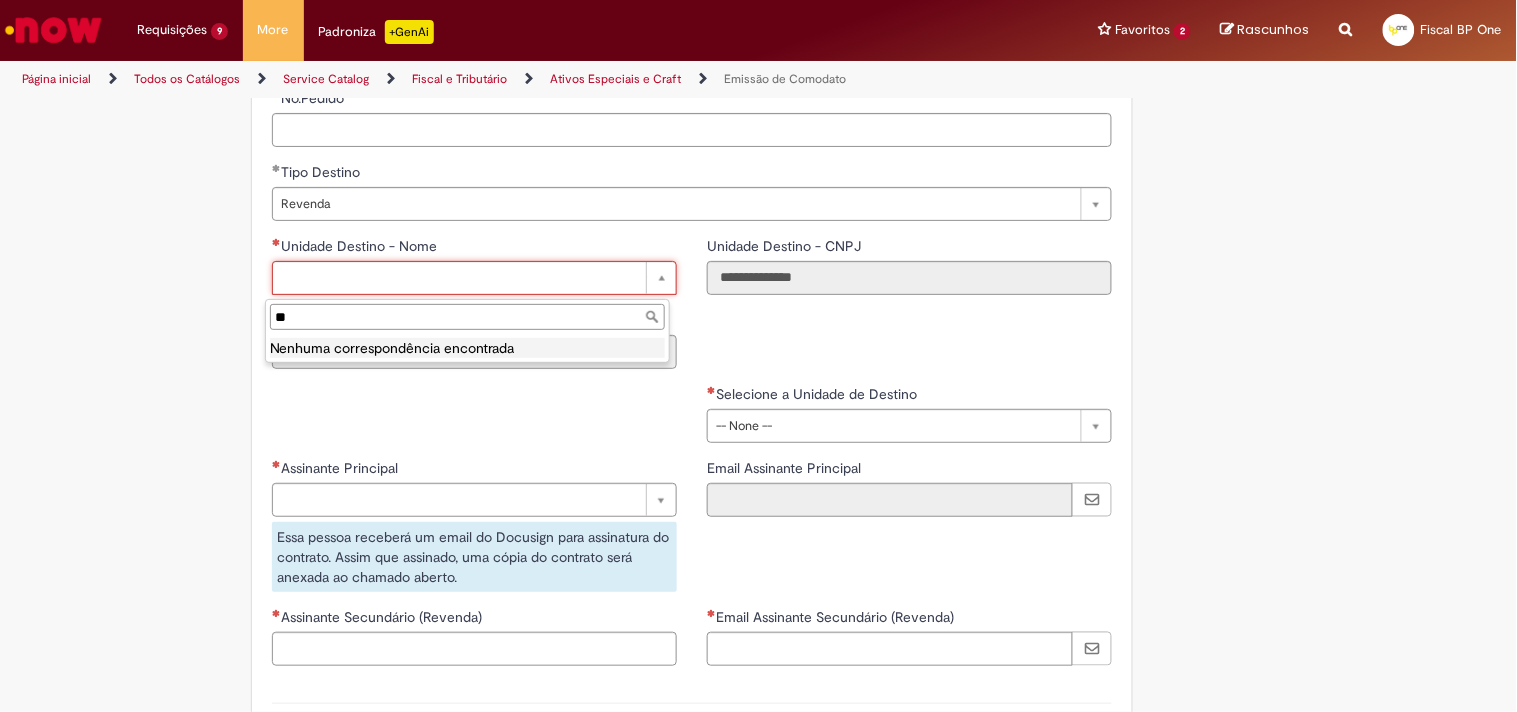 type on "**" 